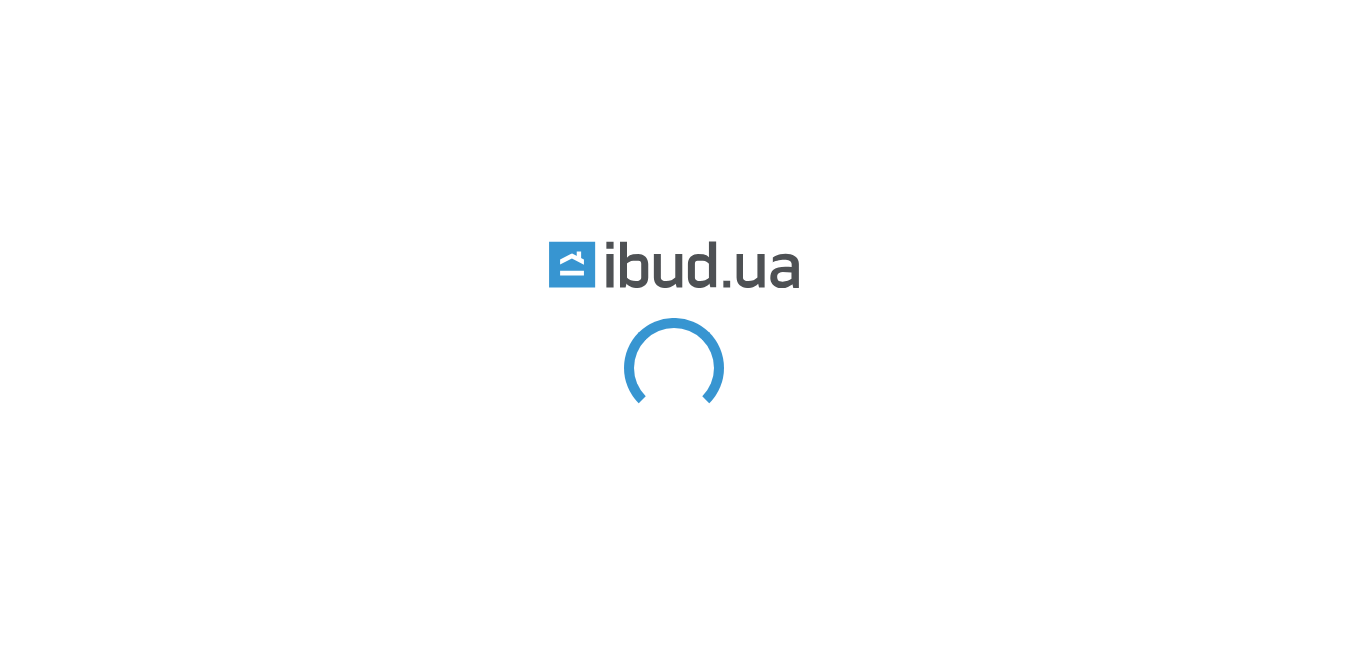 scroll, scrollTop: 0, scrollLeft: 0, axis: both 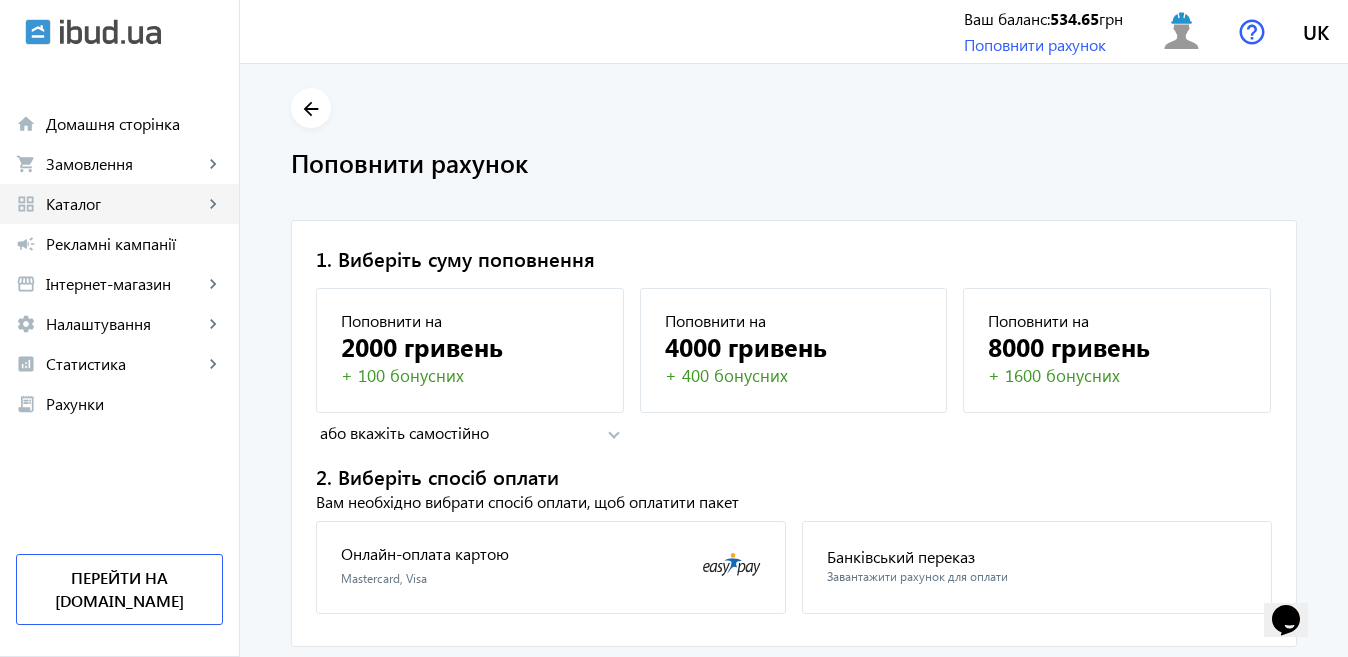 click on "Каталог" 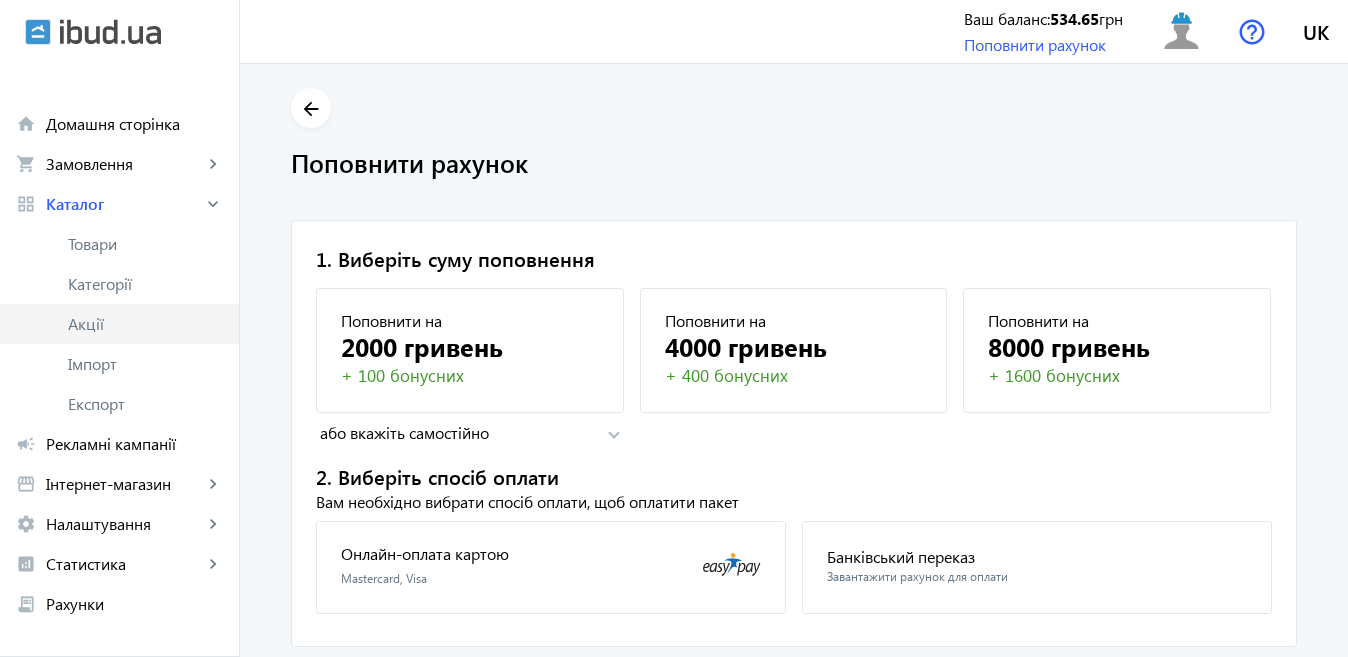 click on "Акції" 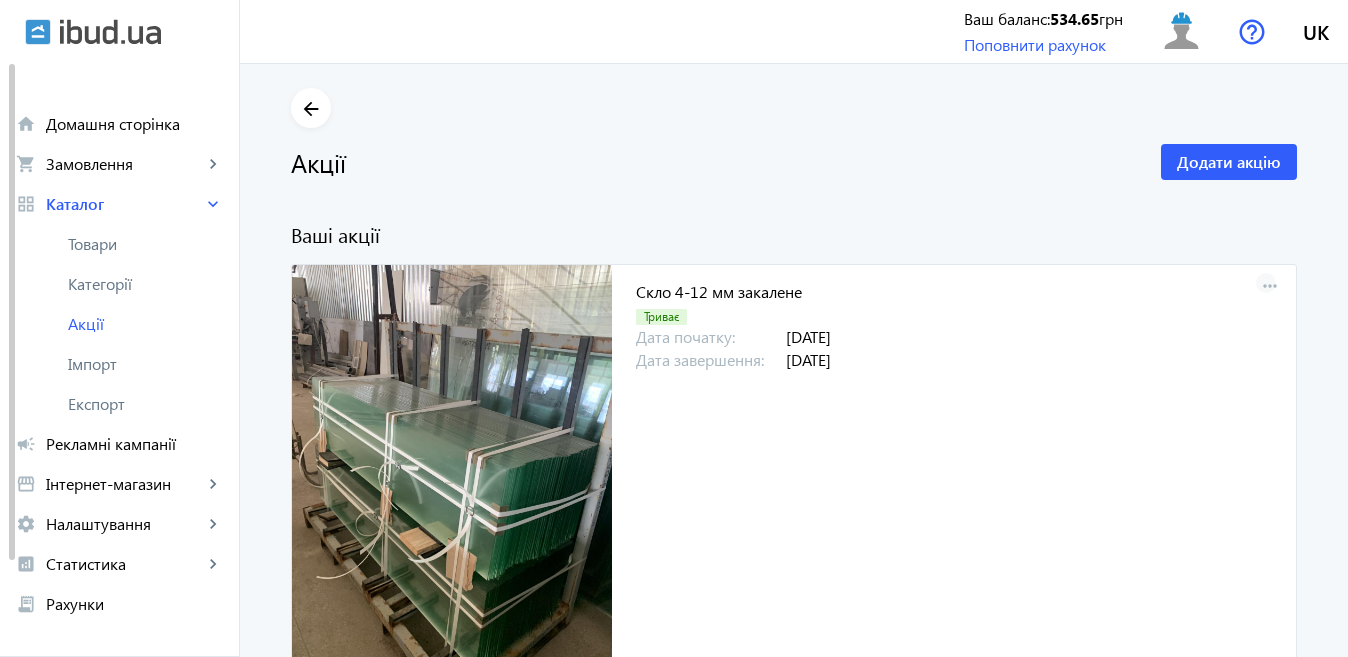 click on "more_horiz" at bounding box center (1270, 287) 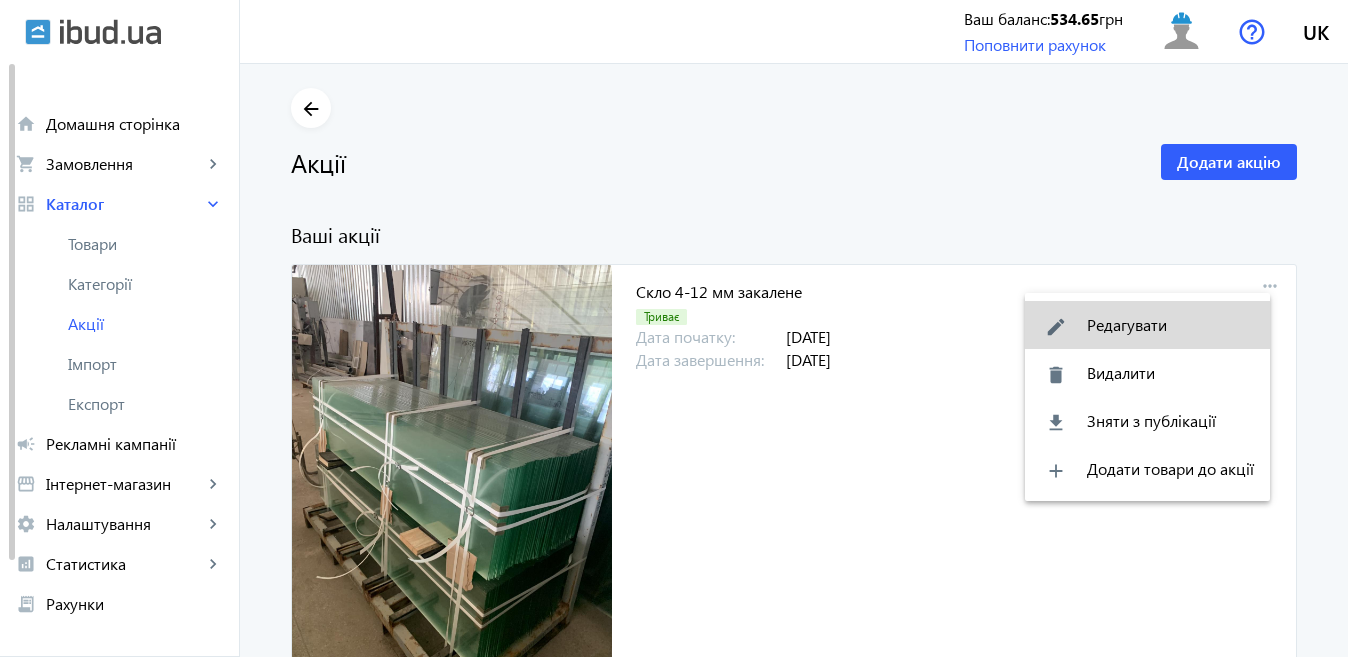 click on "edit Редагувати" at bounding box center (1147, 325) 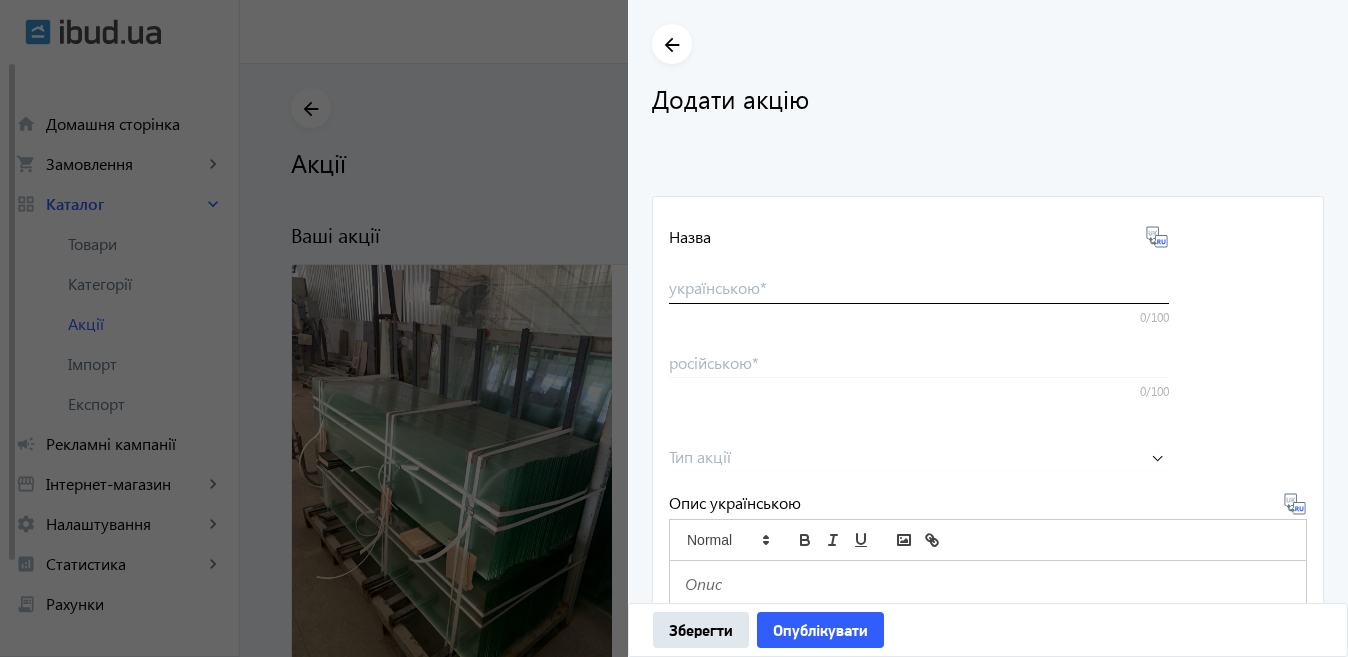 type on "Скло 4-12  мм закалене" 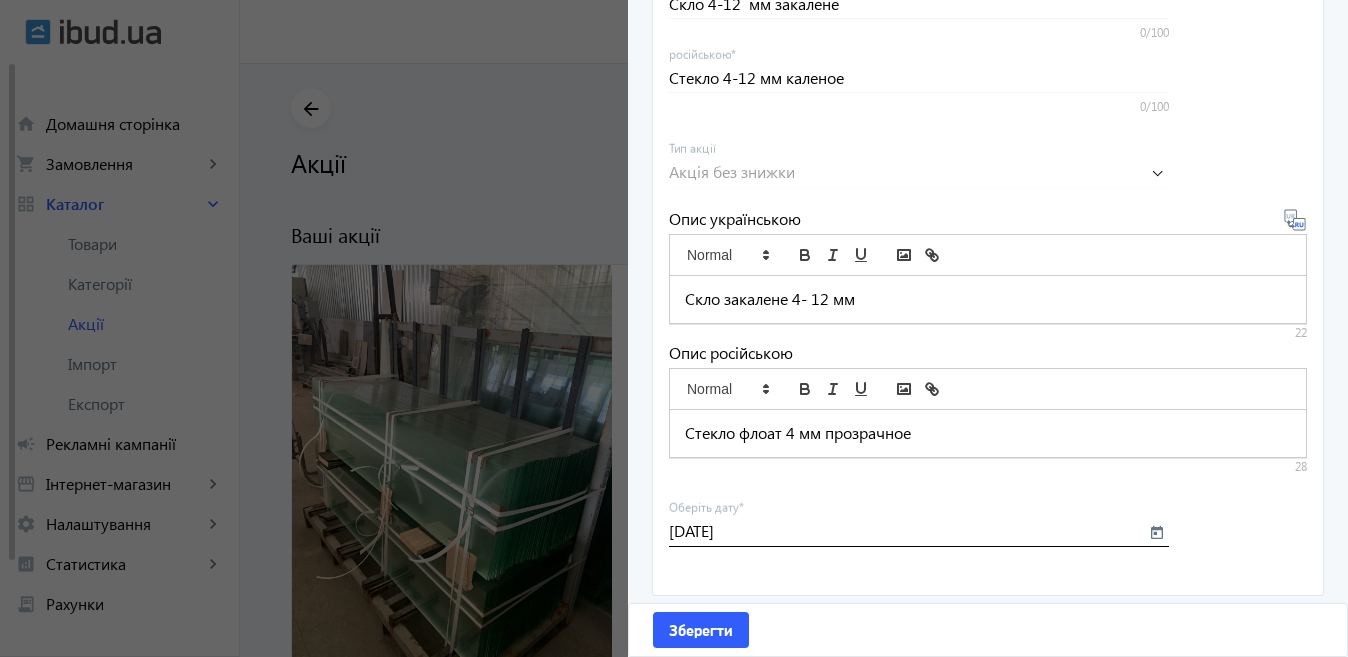 scroll, scrollTop: 691, scrollLeft: 0, axis: vertical 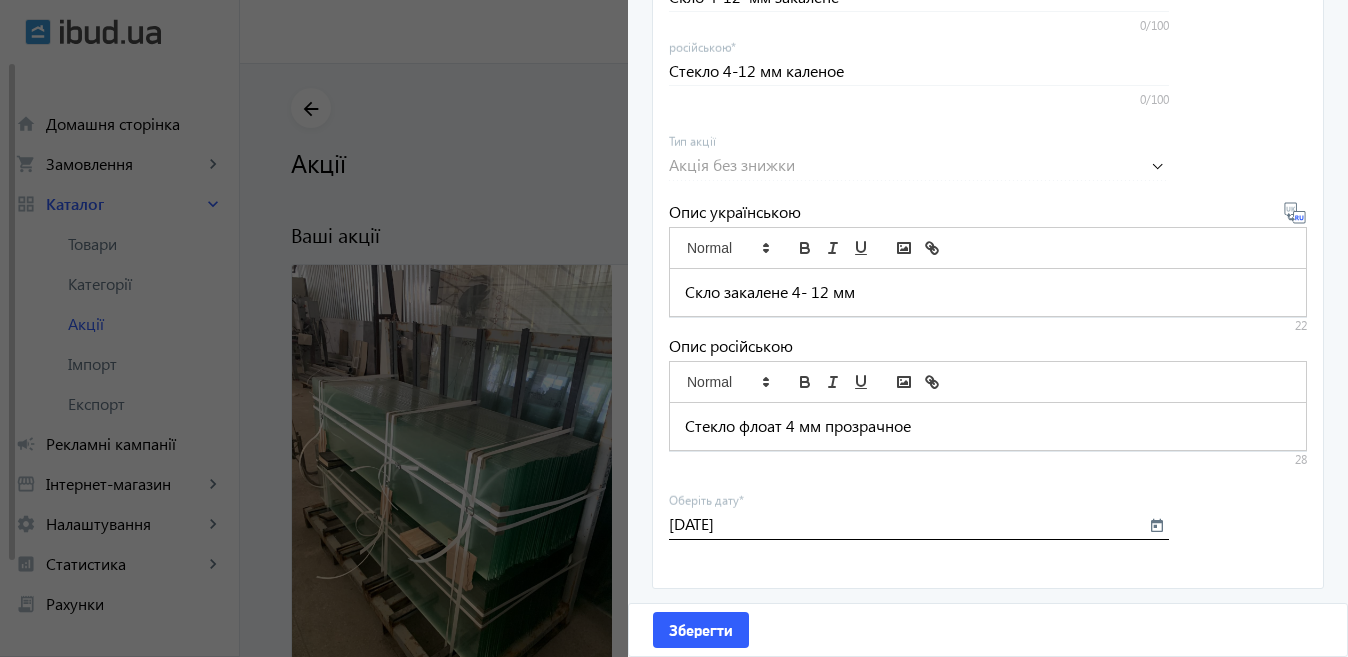 click 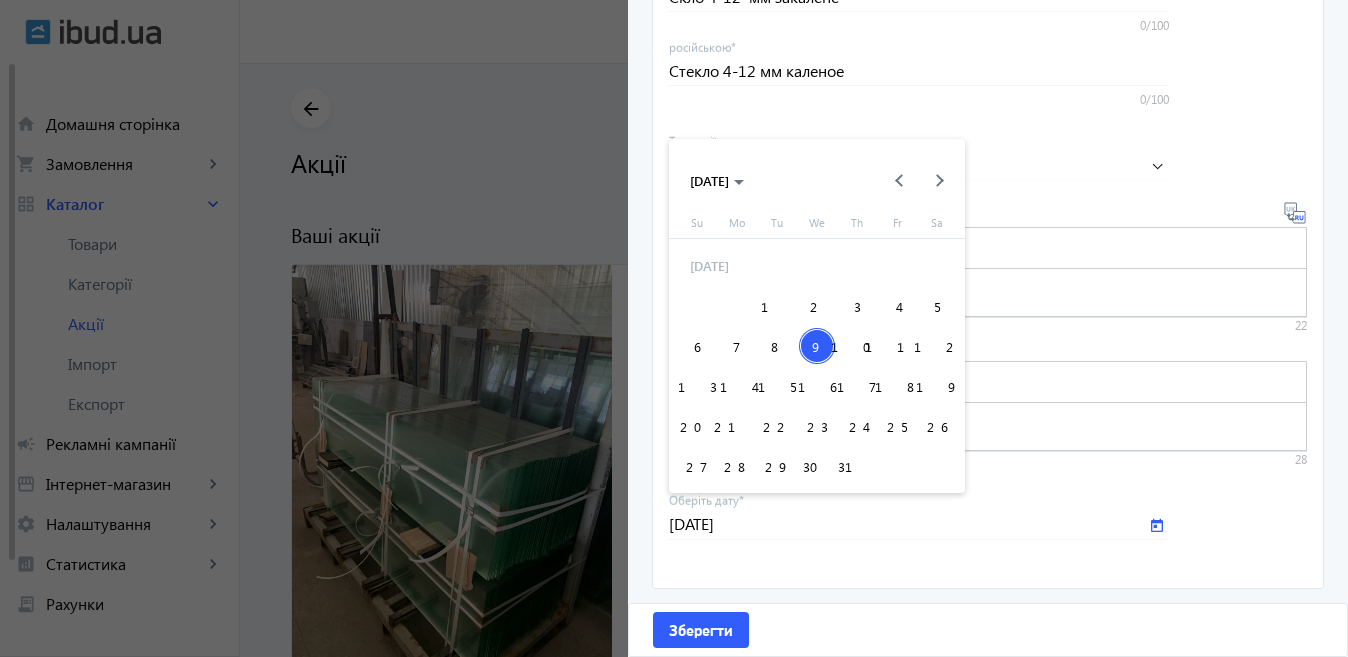 click on "15" at bounding box center (777, 386) 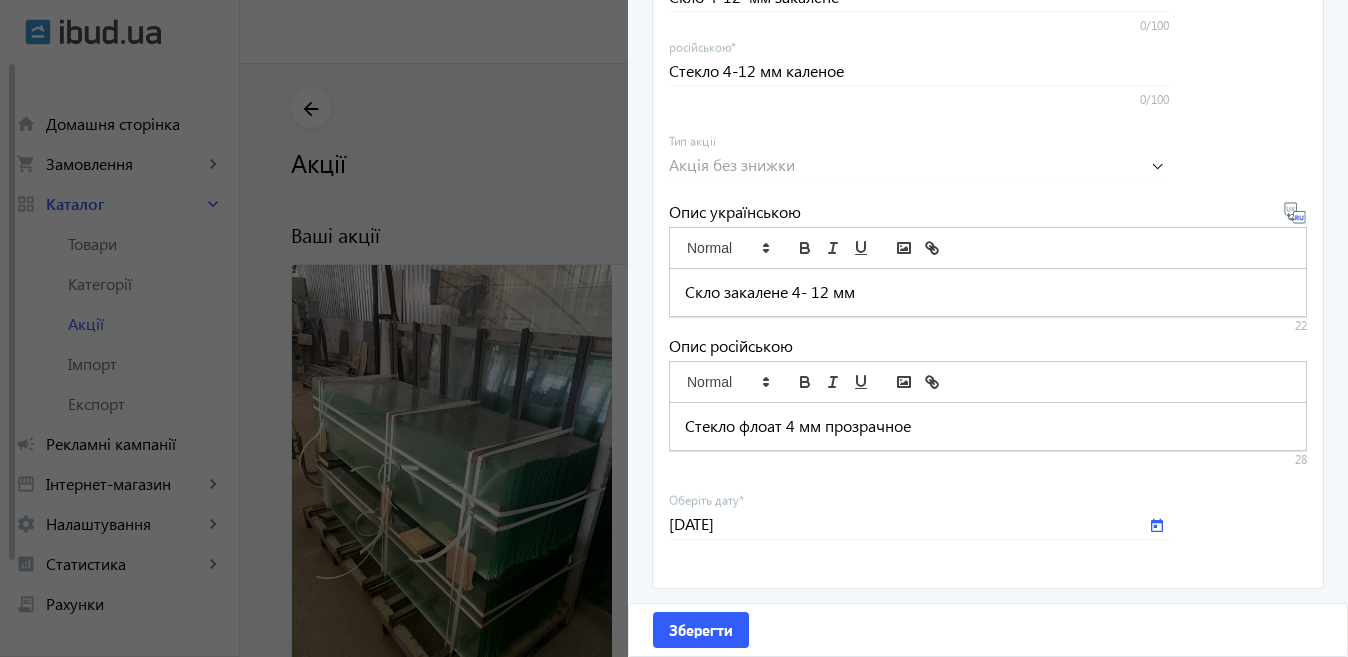 type on "[DATE]" 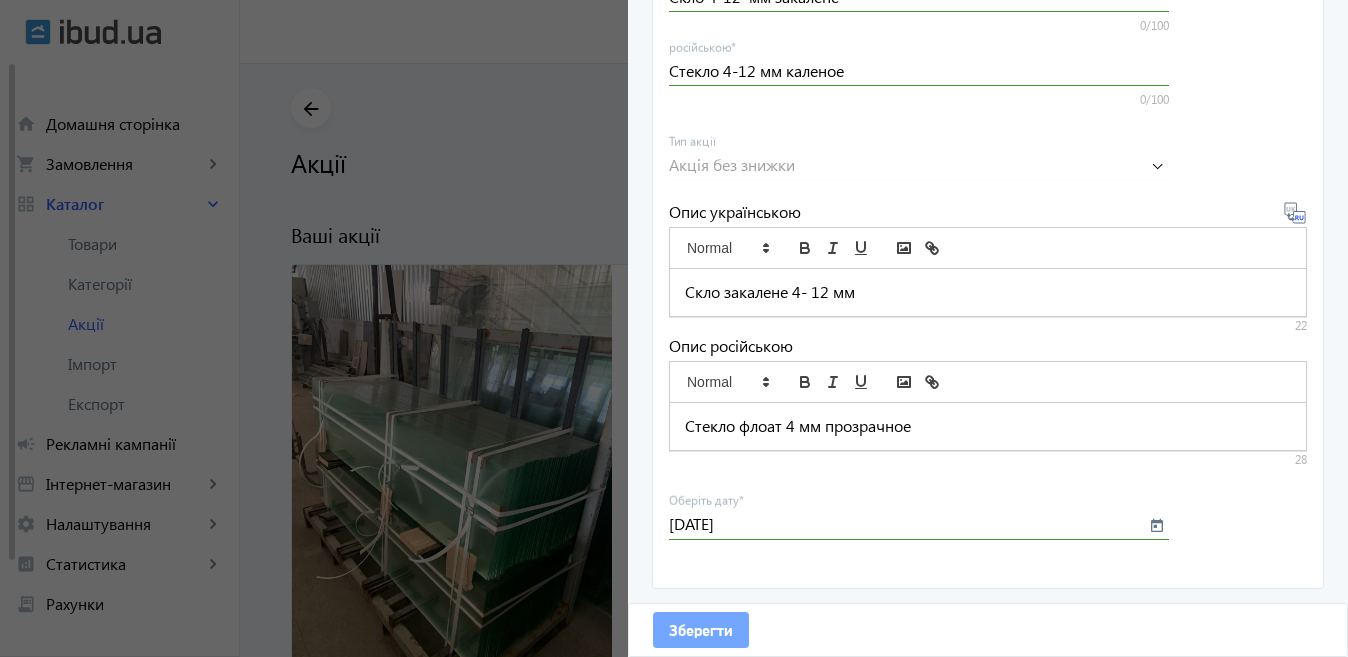 click on "Зберегти" 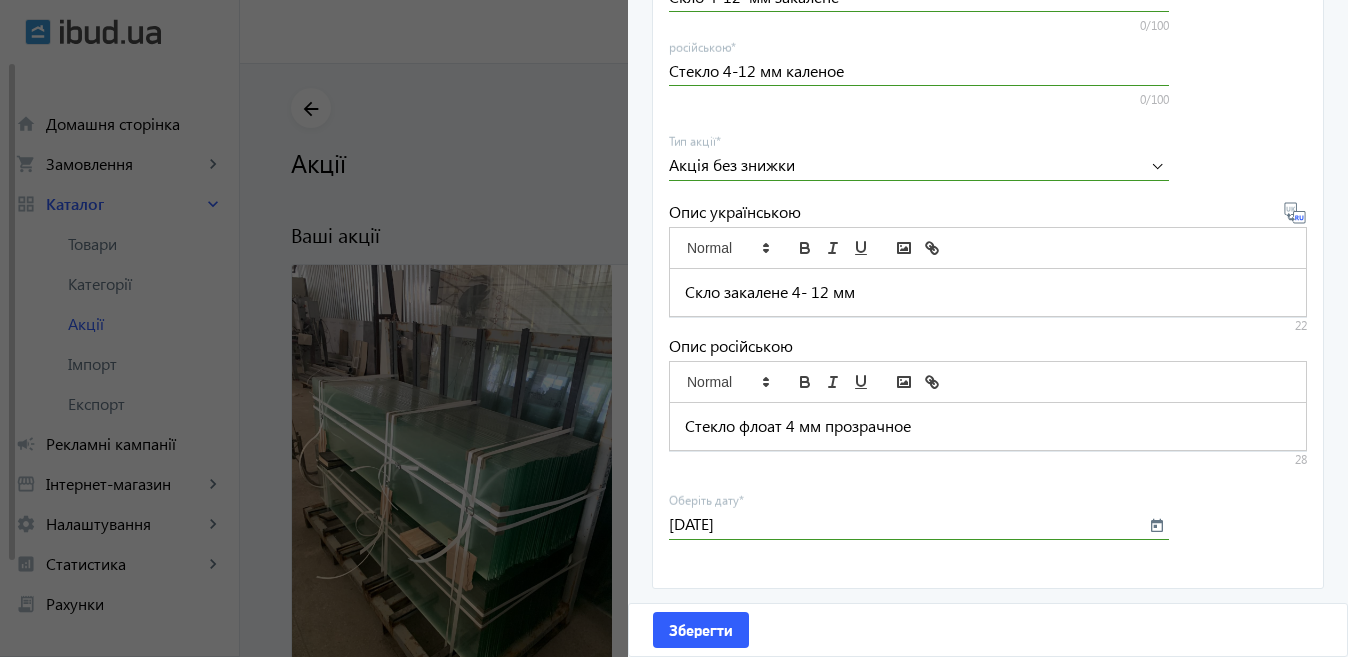 click 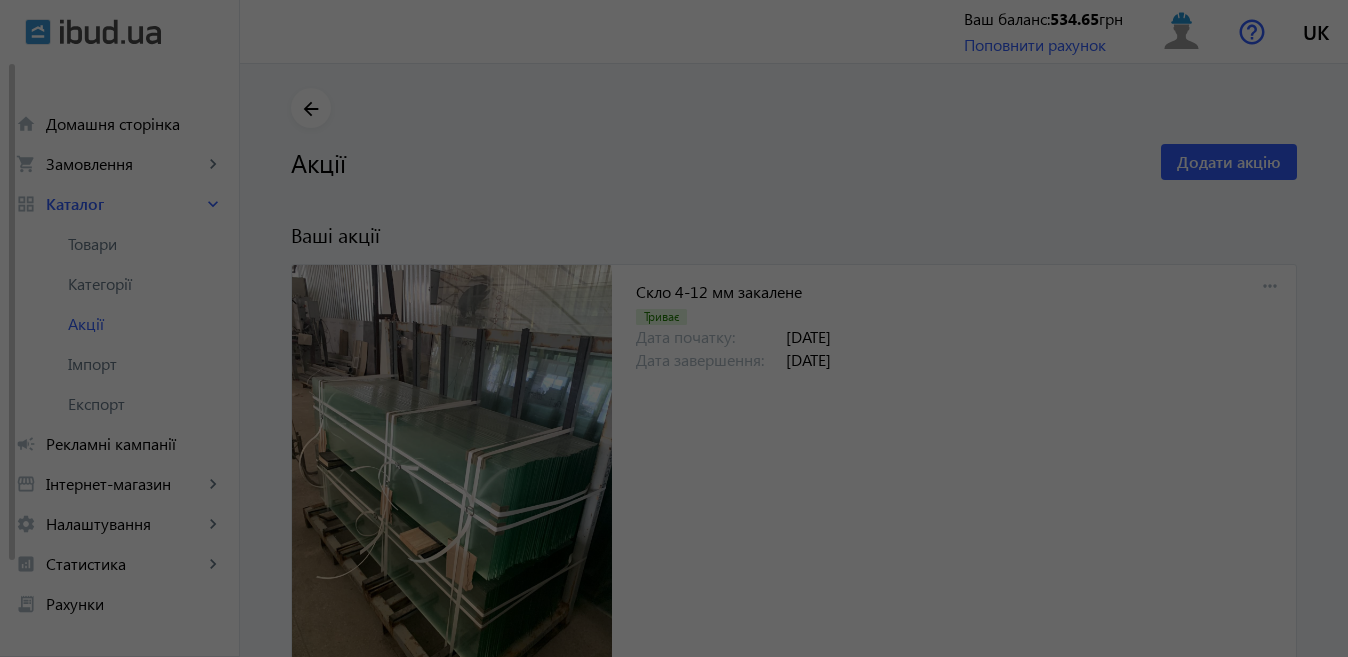 scroll, scrollTop: 0, scrollLeft: 0, axis: both 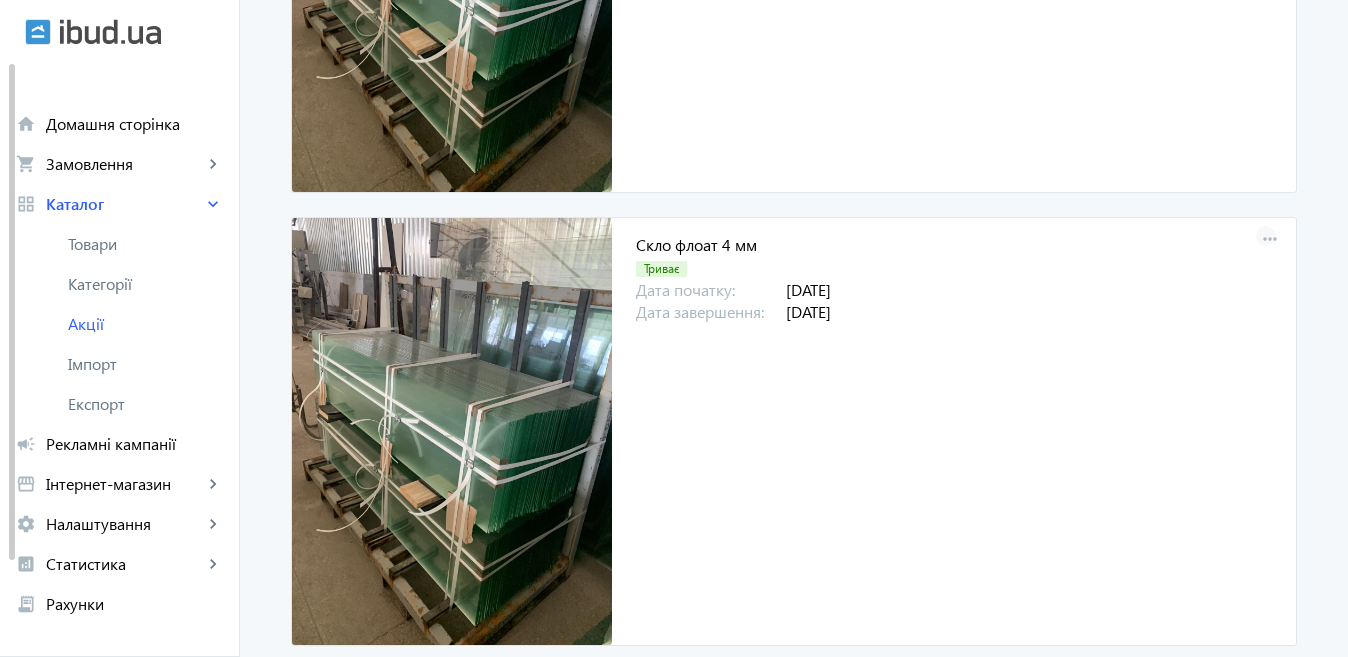 click on "more_horiz" at bounding box center (1270, 240) 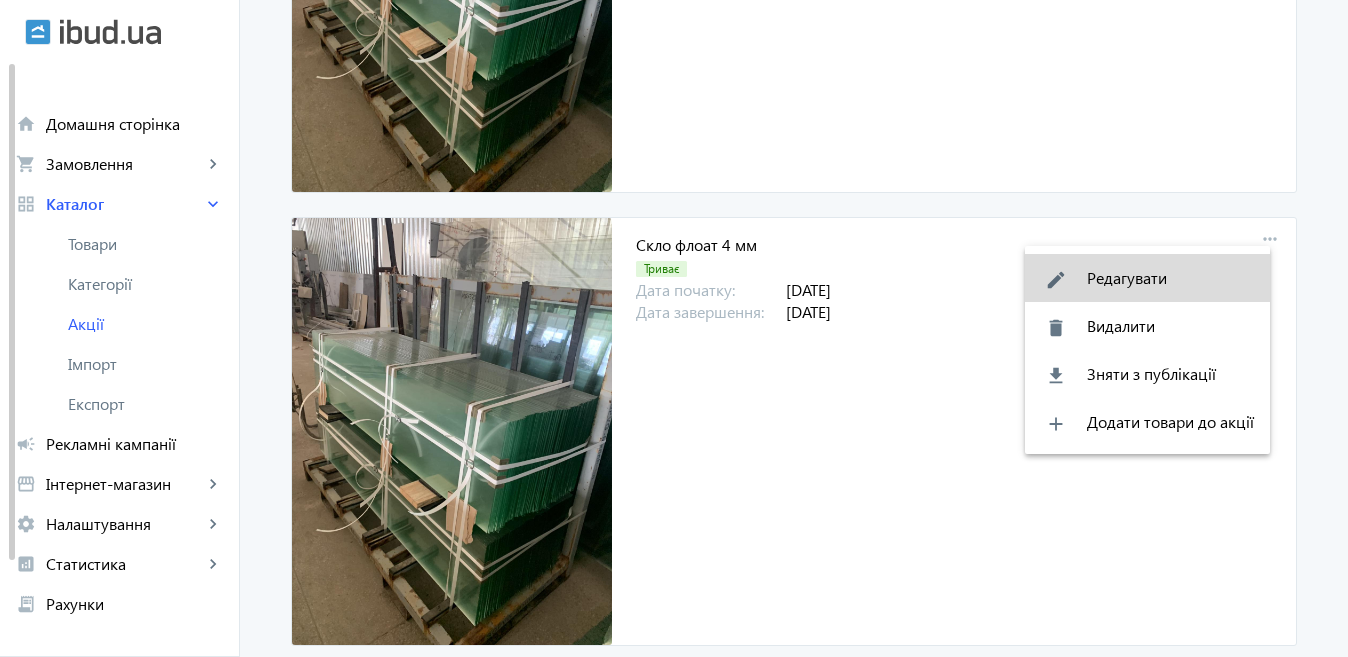 click on "edit Редагувати" at bounding box center [1147, 278] 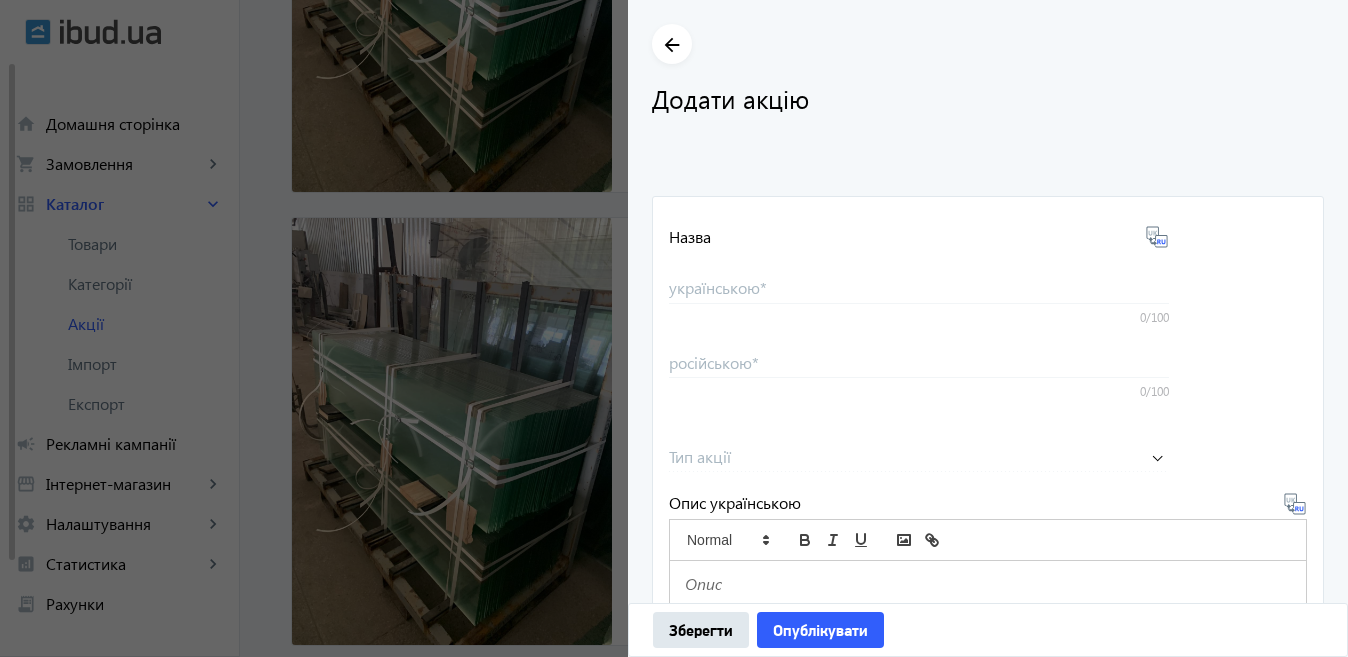 type on "Скло флоат  4 мм" 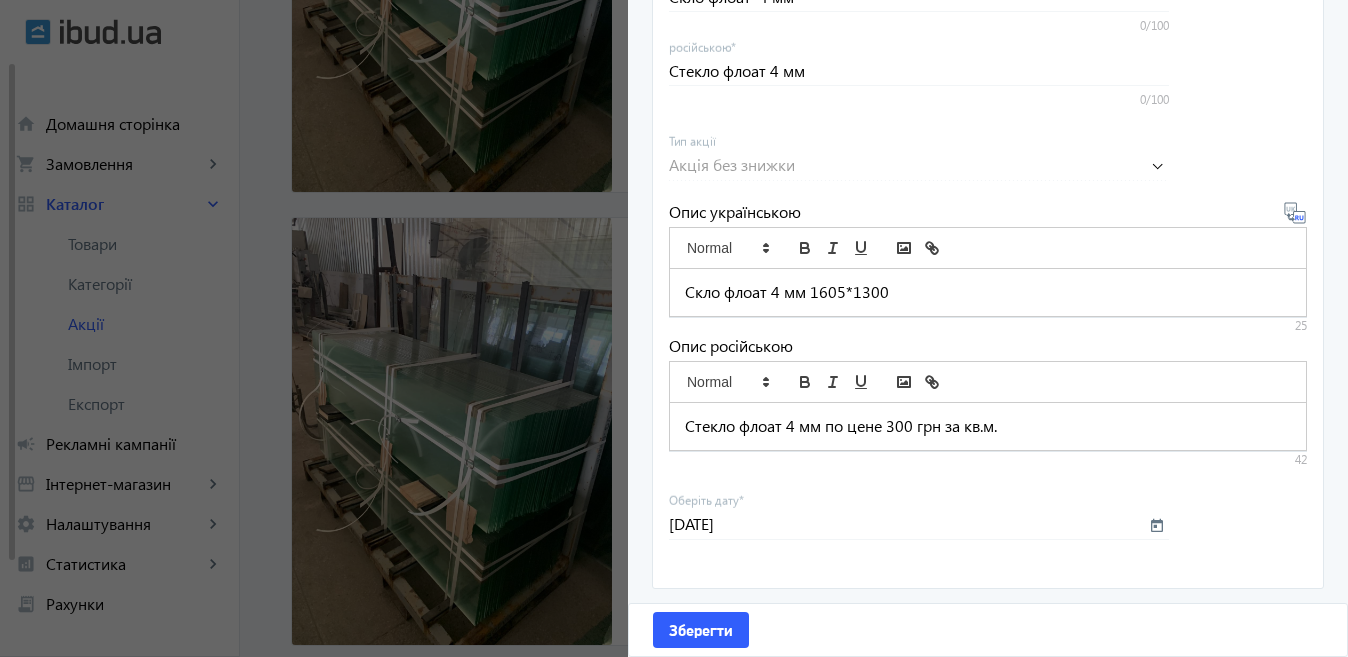 scroll, scrollTop: 691, scrollLeft: 0, axis: vertical 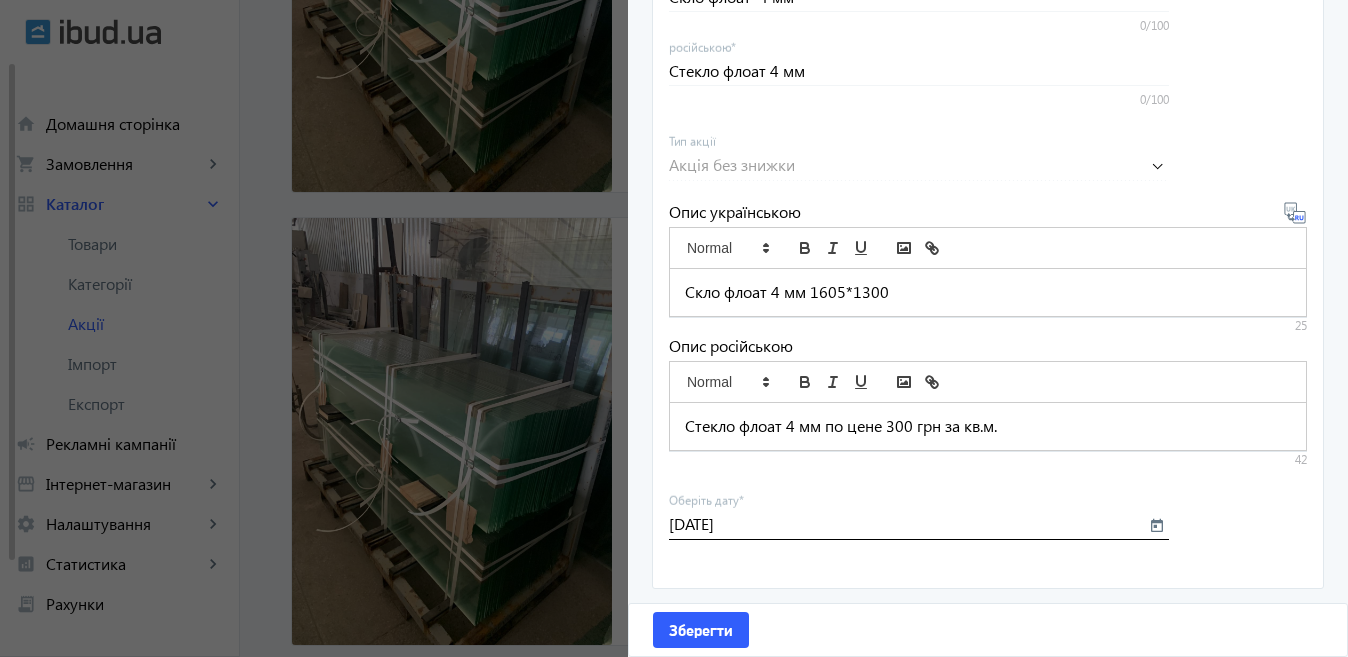 click 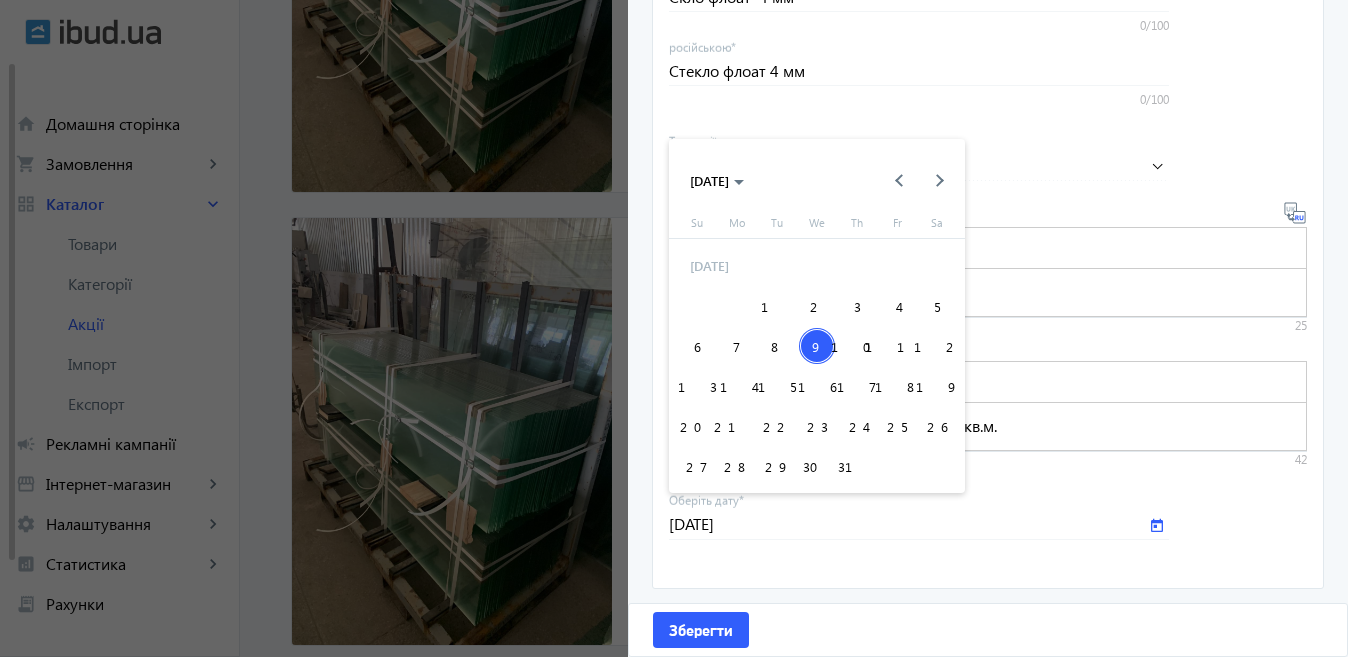 click on "15" at bounding box center (777, 386) 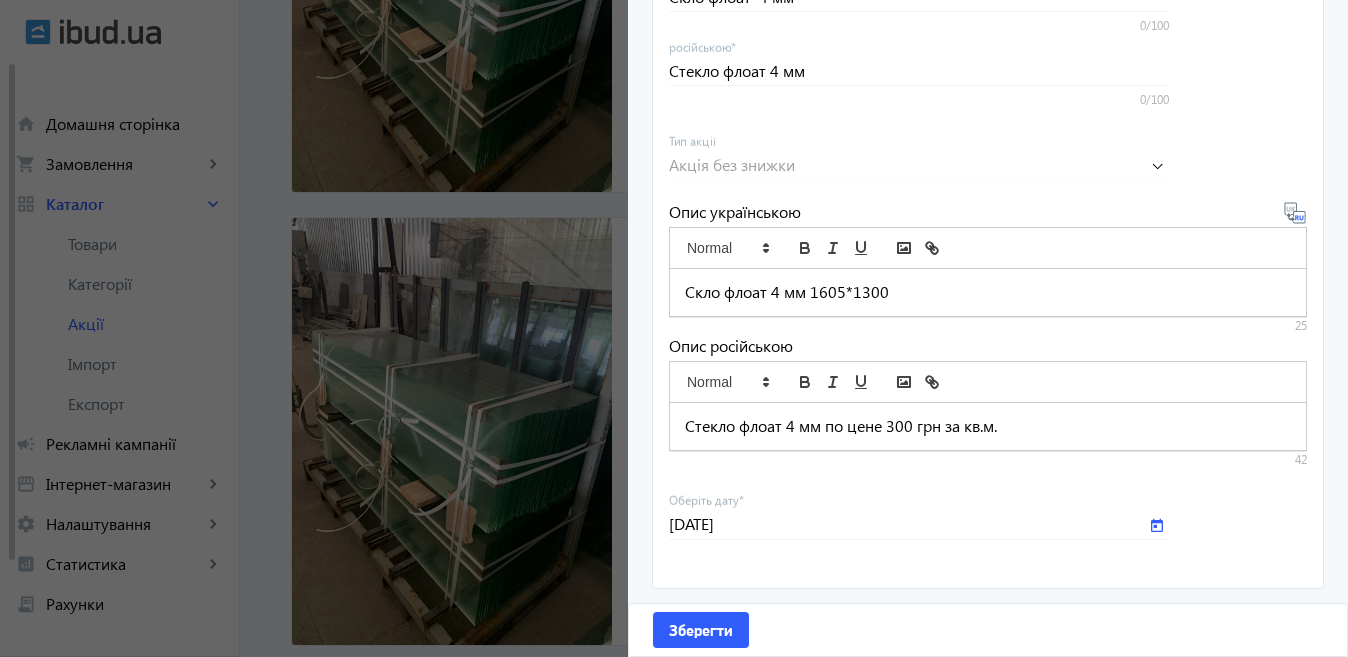 type on "[DATE]" 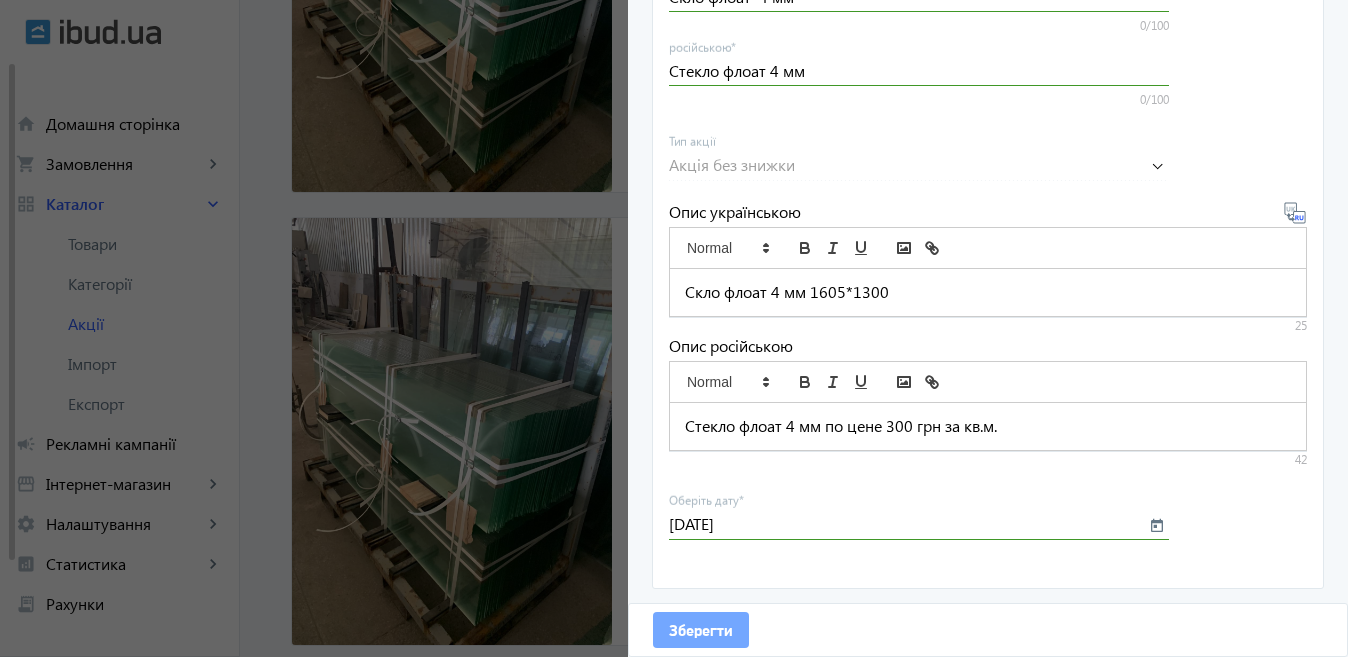 click on "Зберегти" 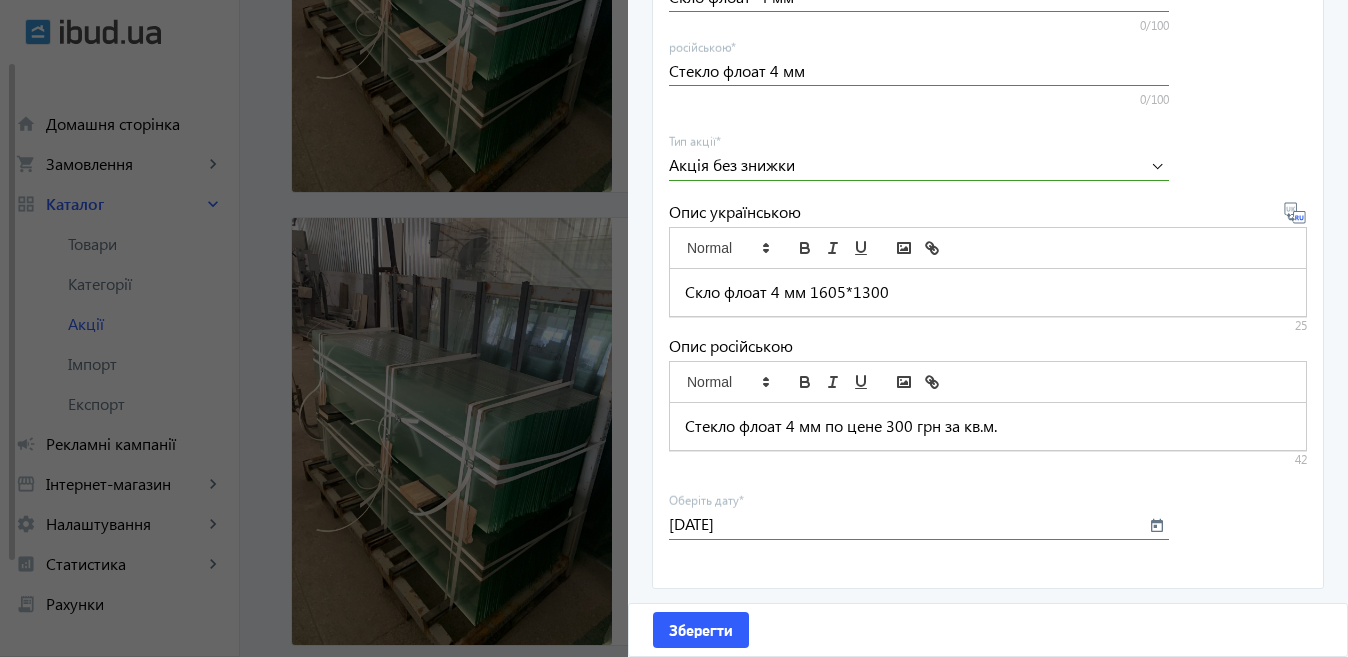 click 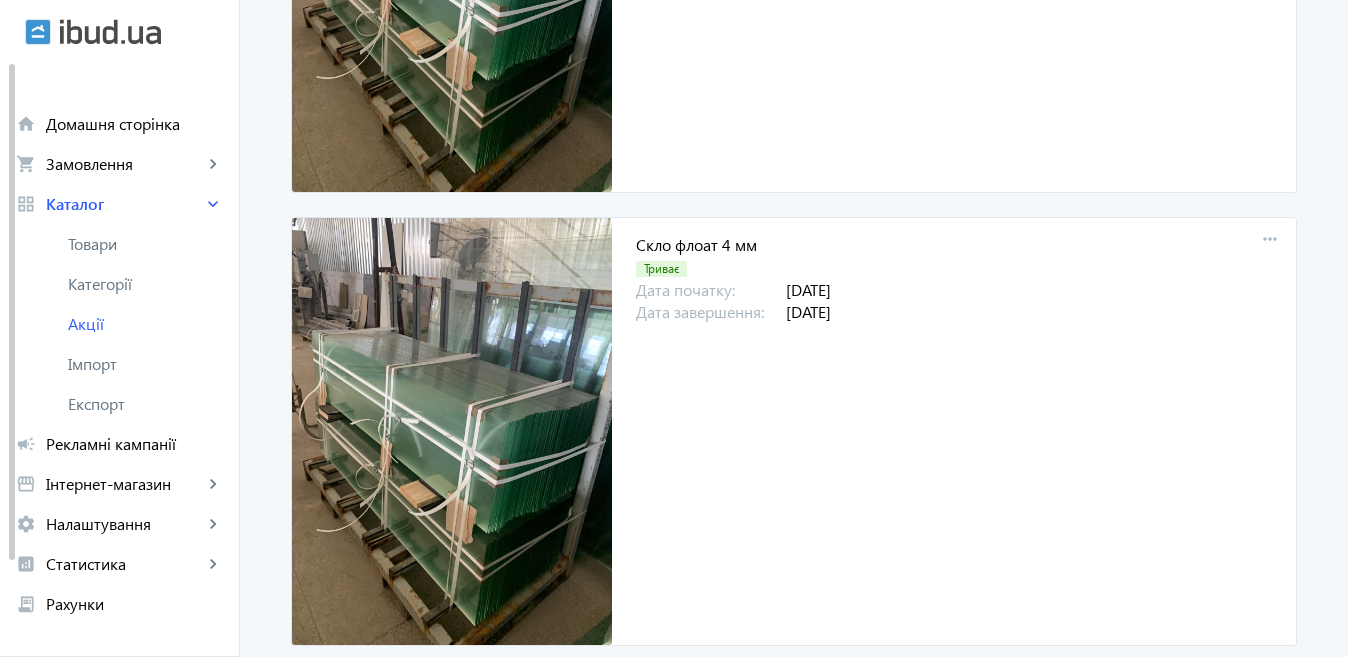scroll, scrollTop: 0, scrollLeft: 0, axis: both 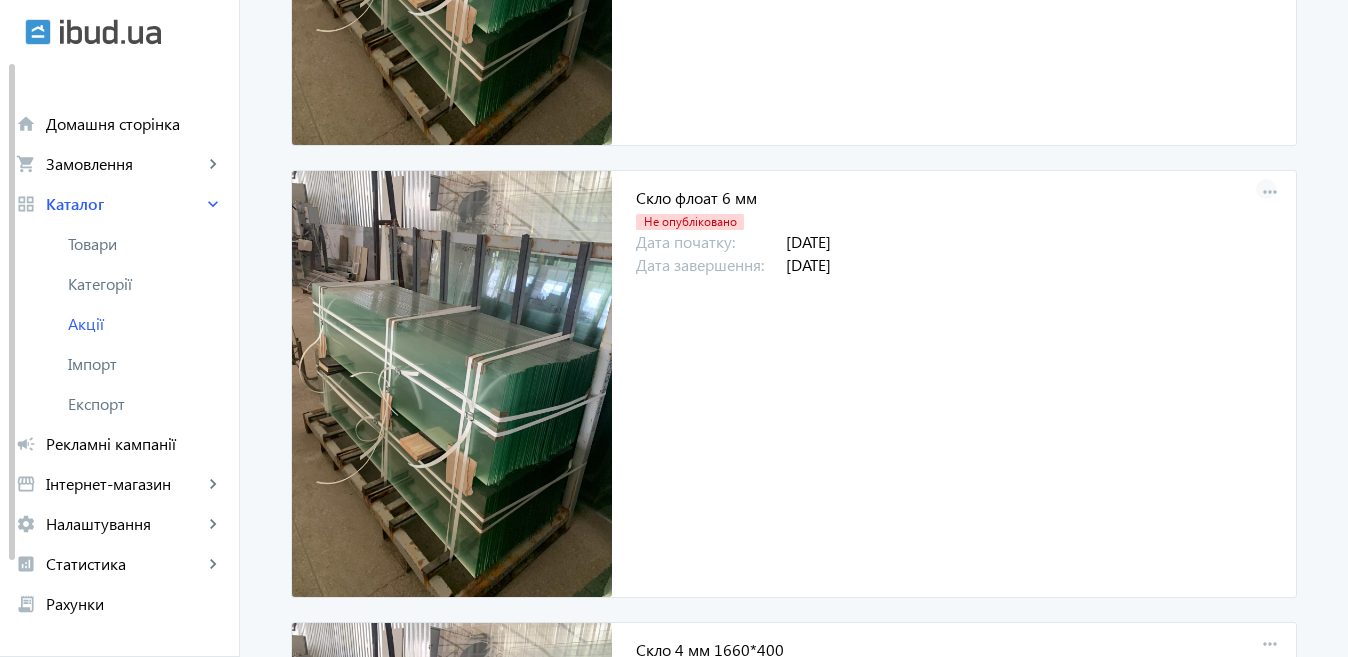 click on "more_horiz" at bounding box center (1270, 193) 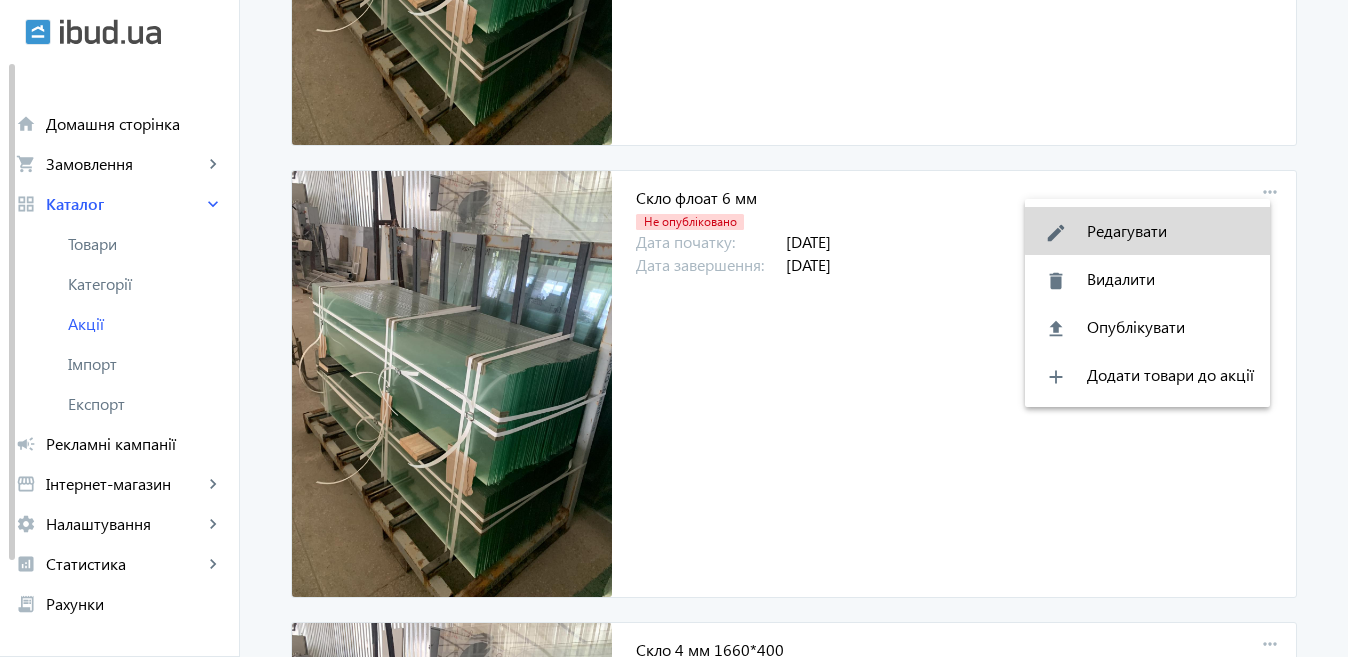 click on "edit Редагувати" at bounding box center (1147, 231) 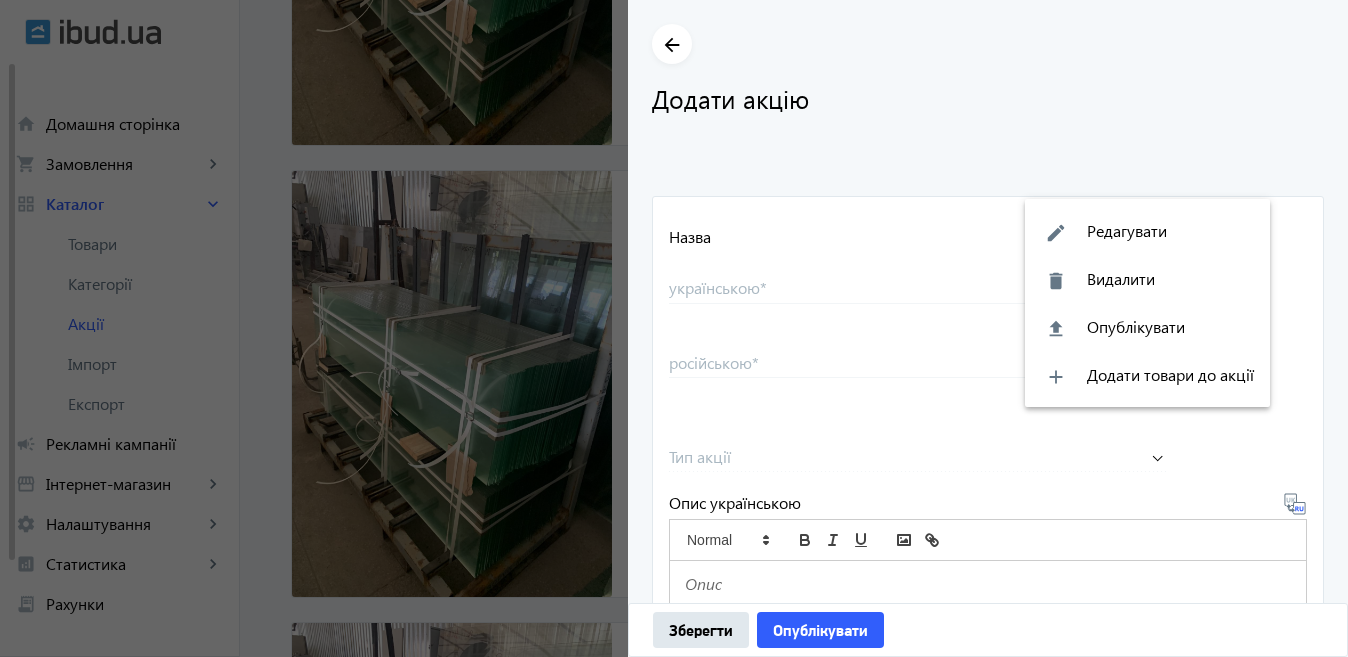 type on "Скло флоат  6 мм" 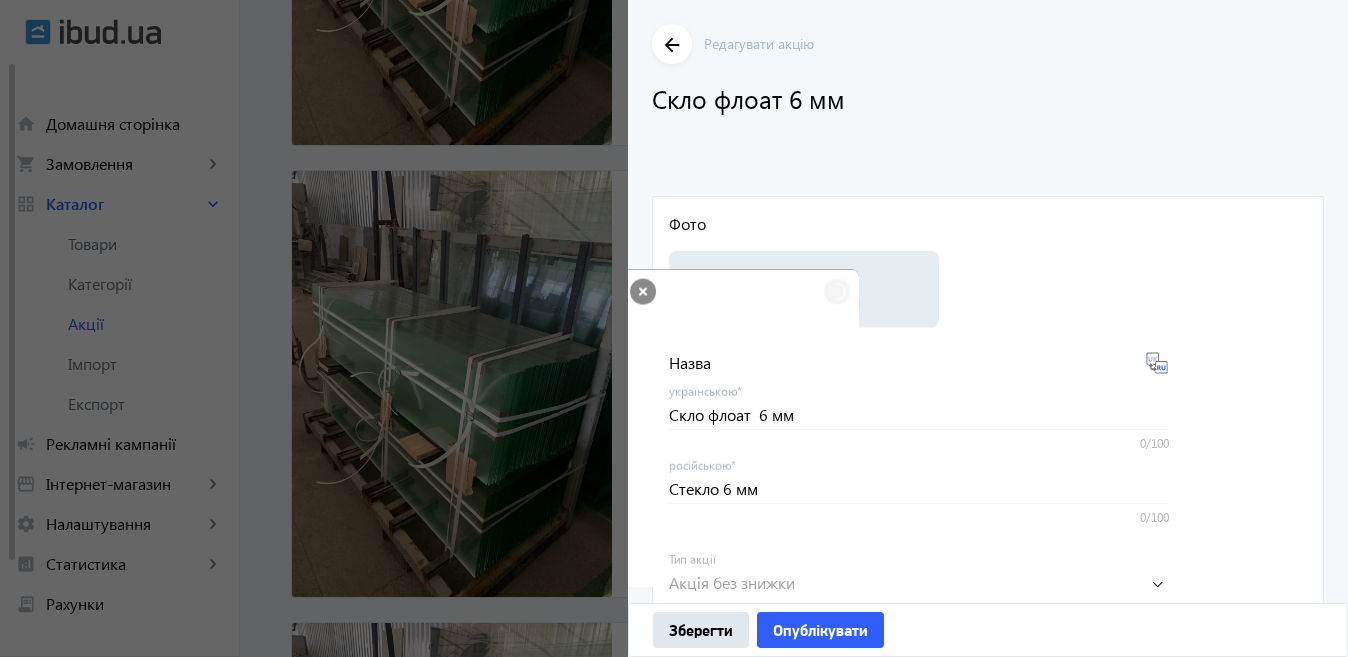 scroll, scrollTop: 691, scrollLeft: 0, axis: vertical 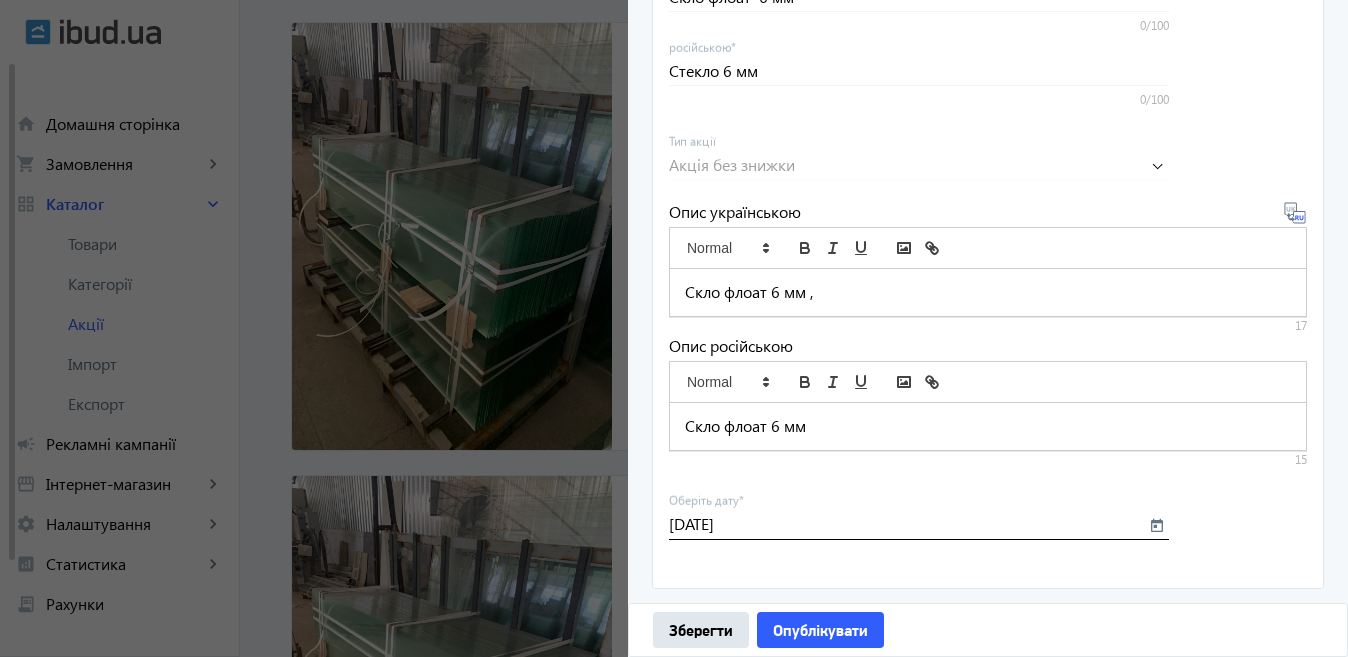 click 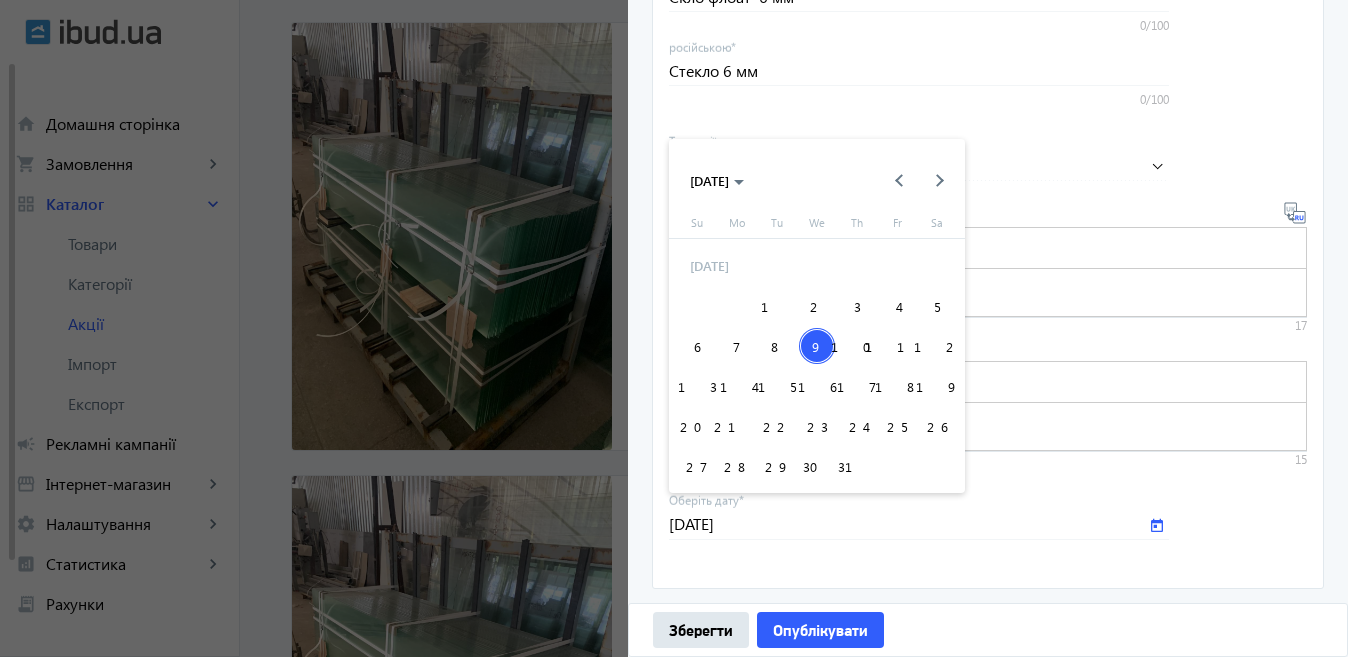 click on "15" at bounding box center [777, 386] 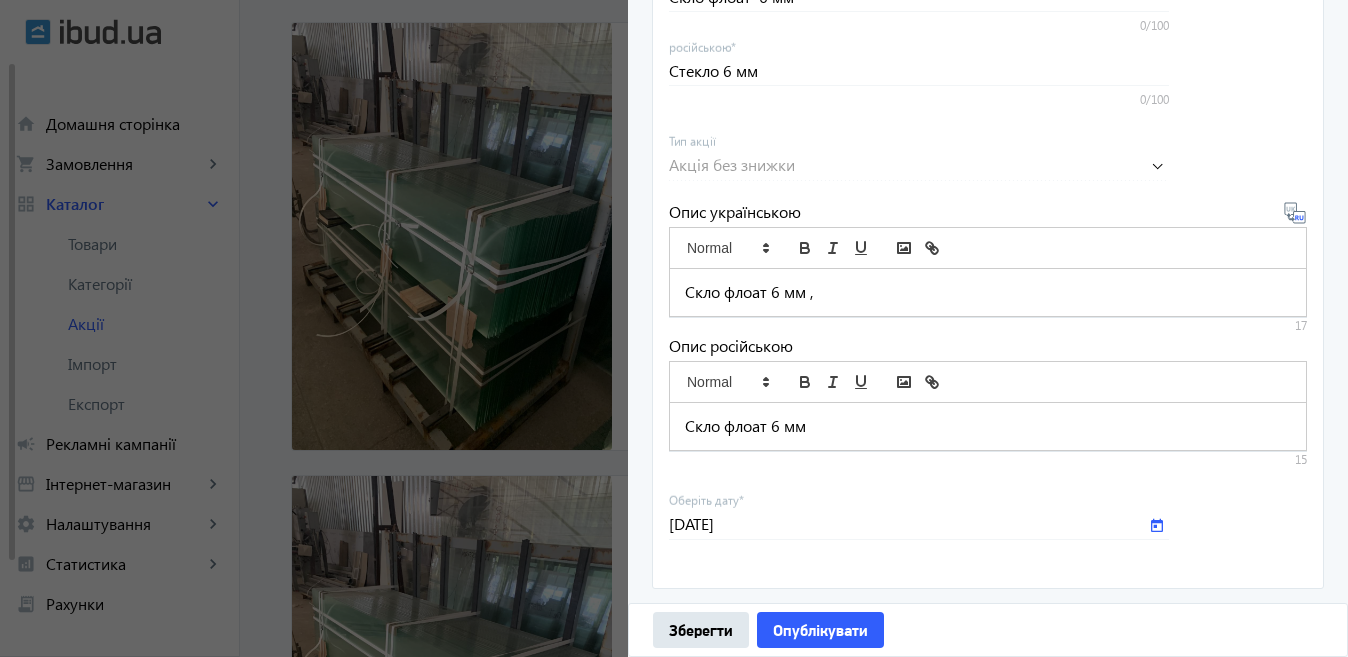 type on "[DATE]" 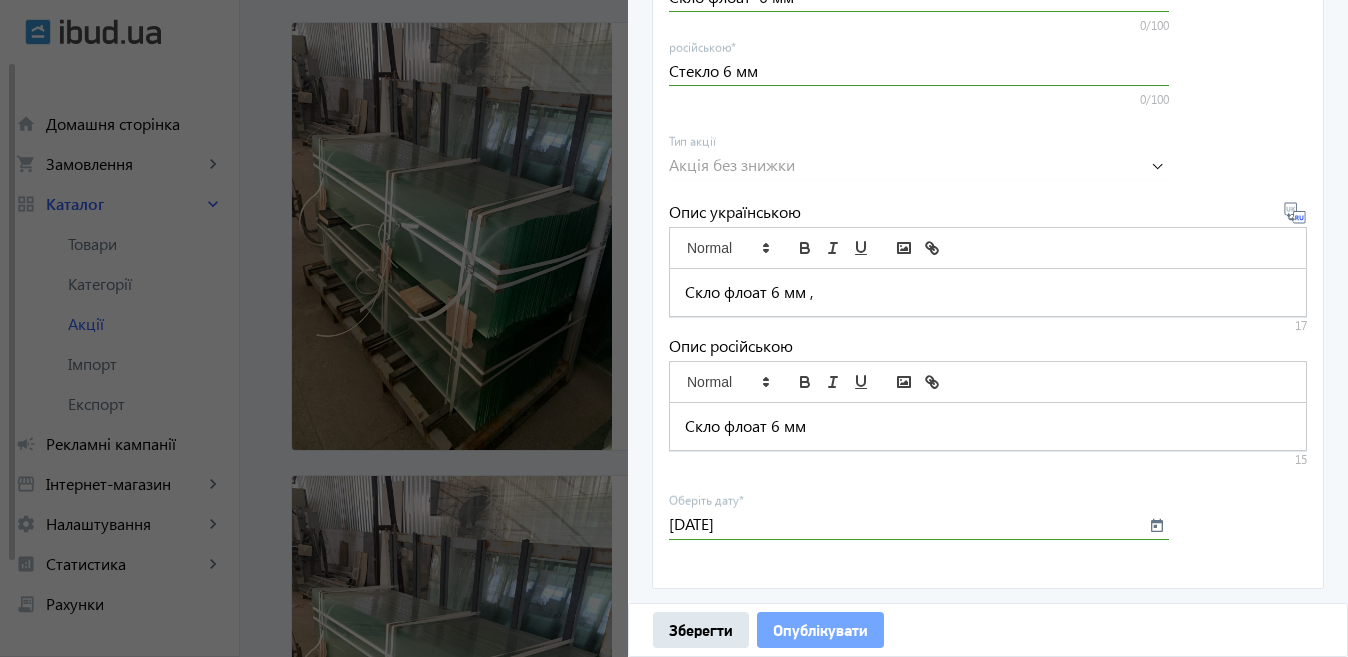 click on "Опублікувати" 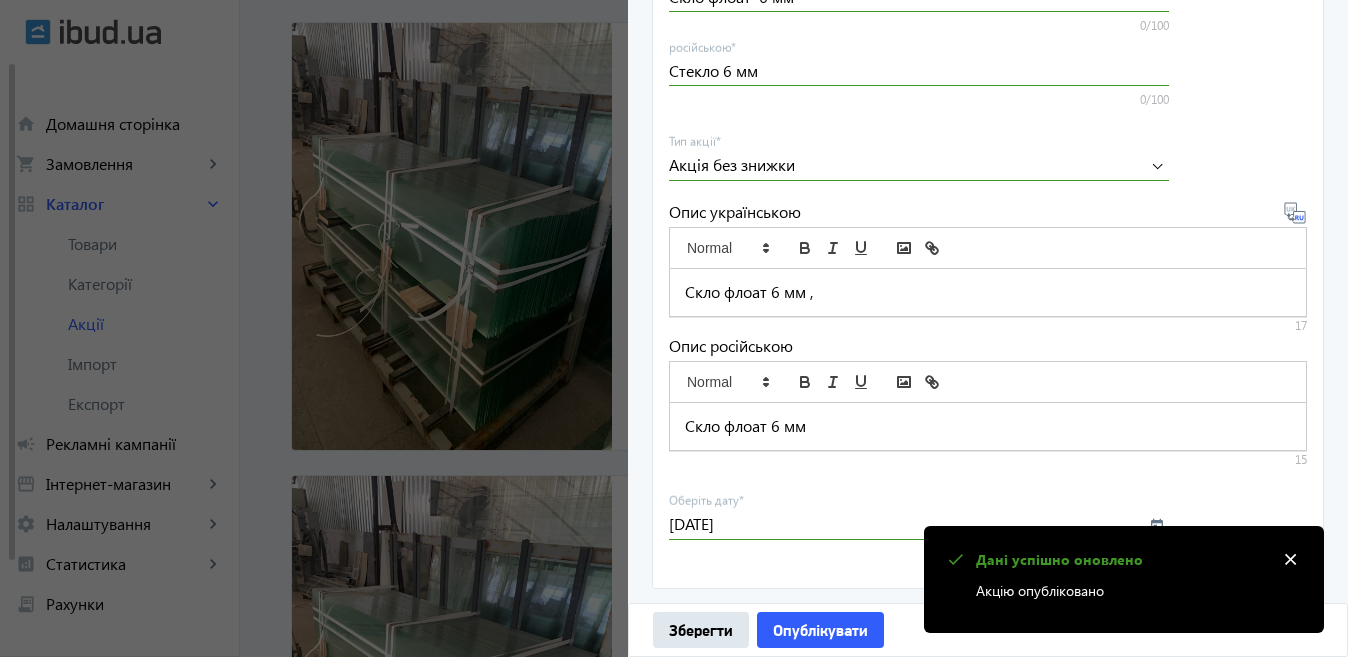 click 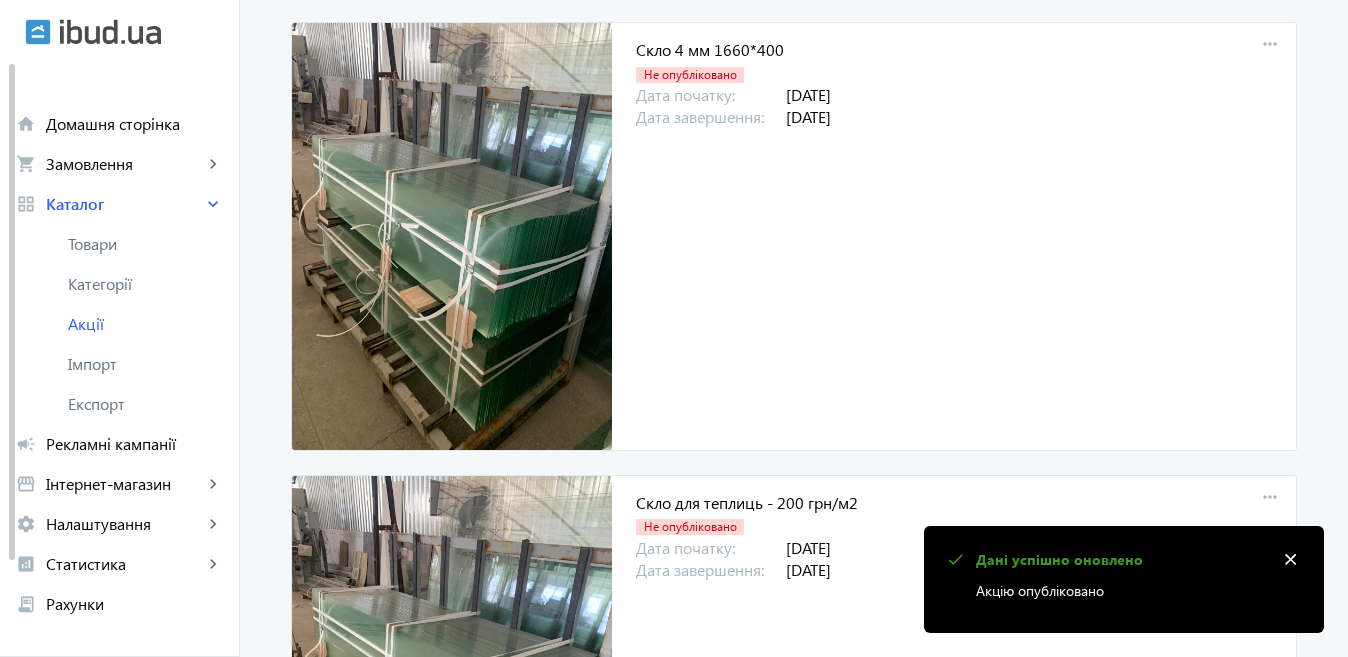 scroll, scrollTop: 860, scrollLeft: 0, axis: vertical 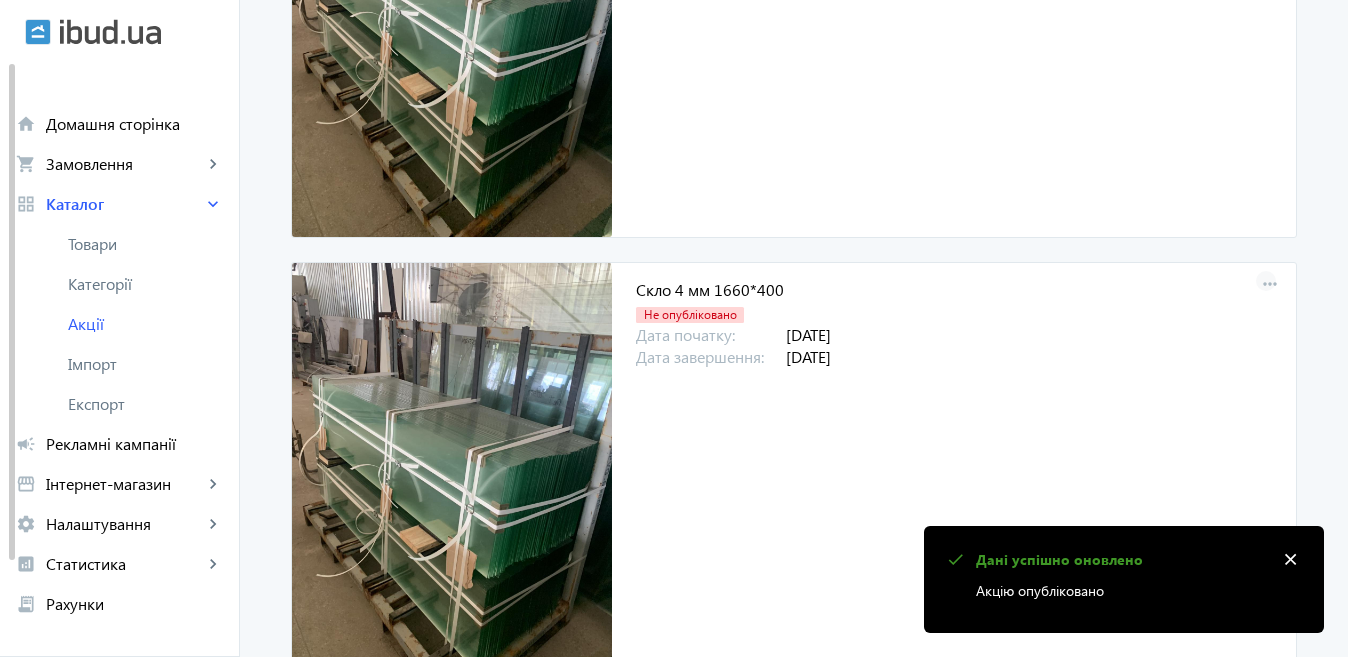 click on "more_horiz" at bounding box center [1270, 285] 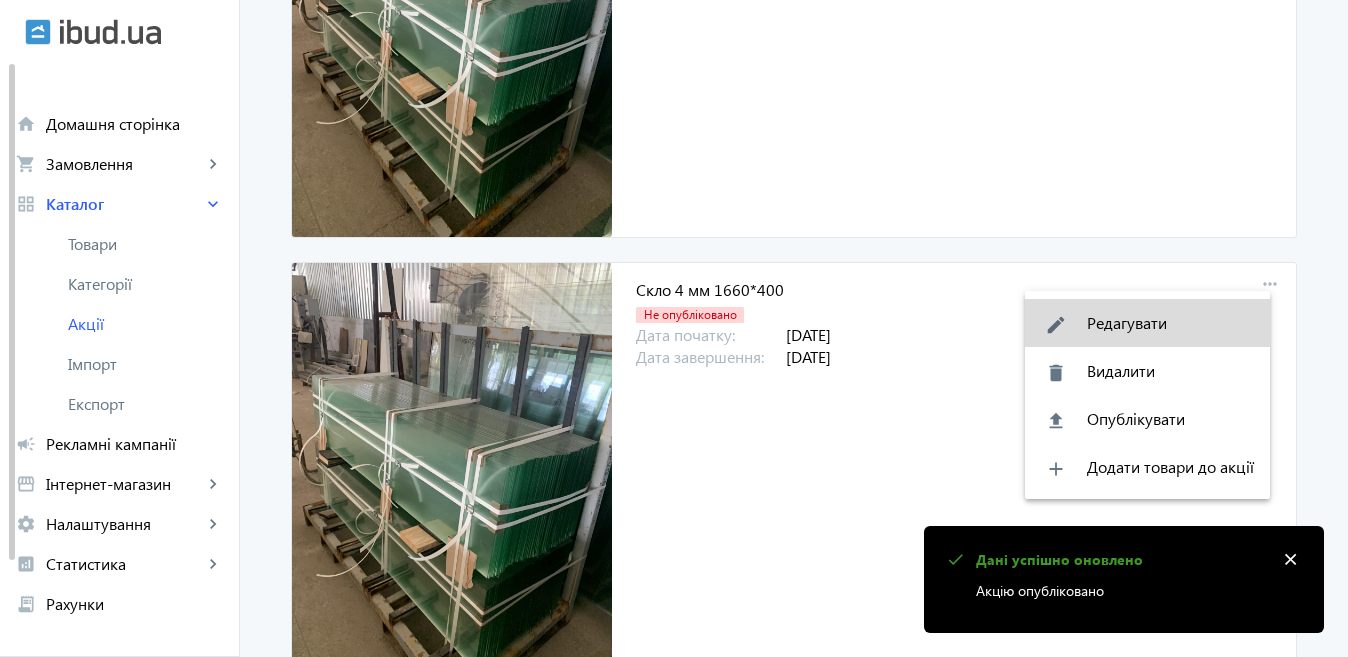 click on "edit Редагувати" at bounding box center (1147, 323) 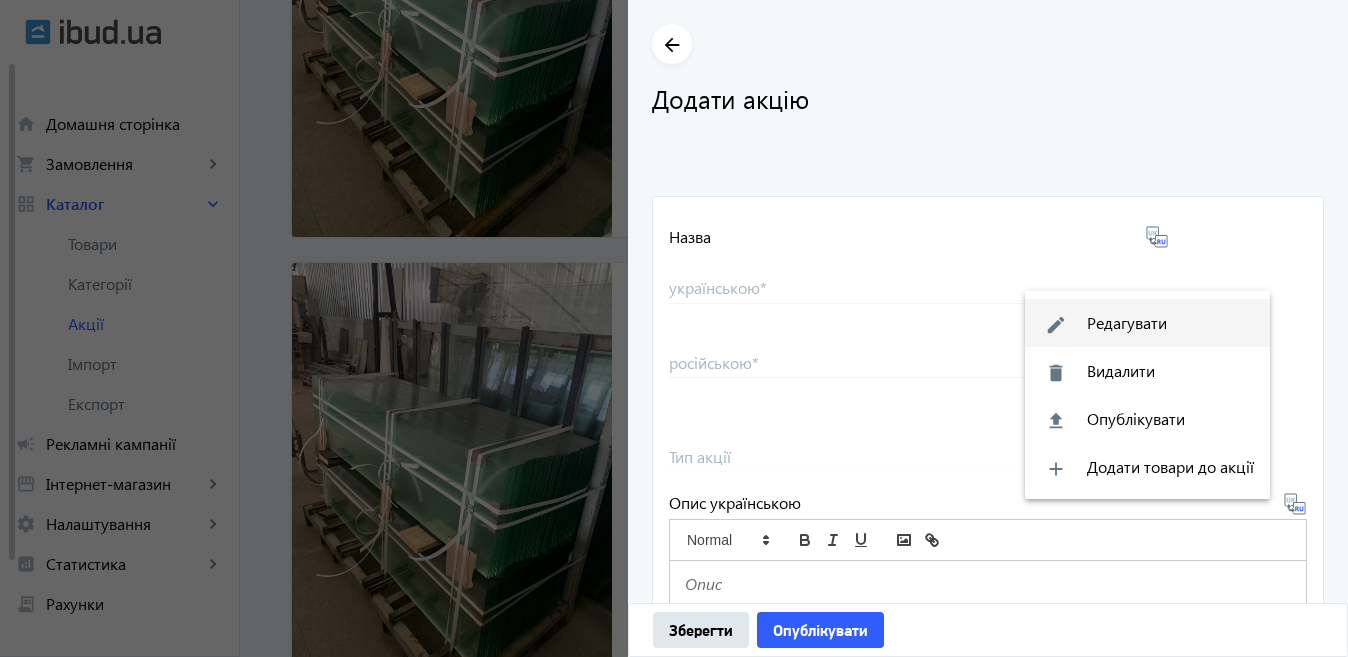 type on "Скло 4 мм 1660*400" 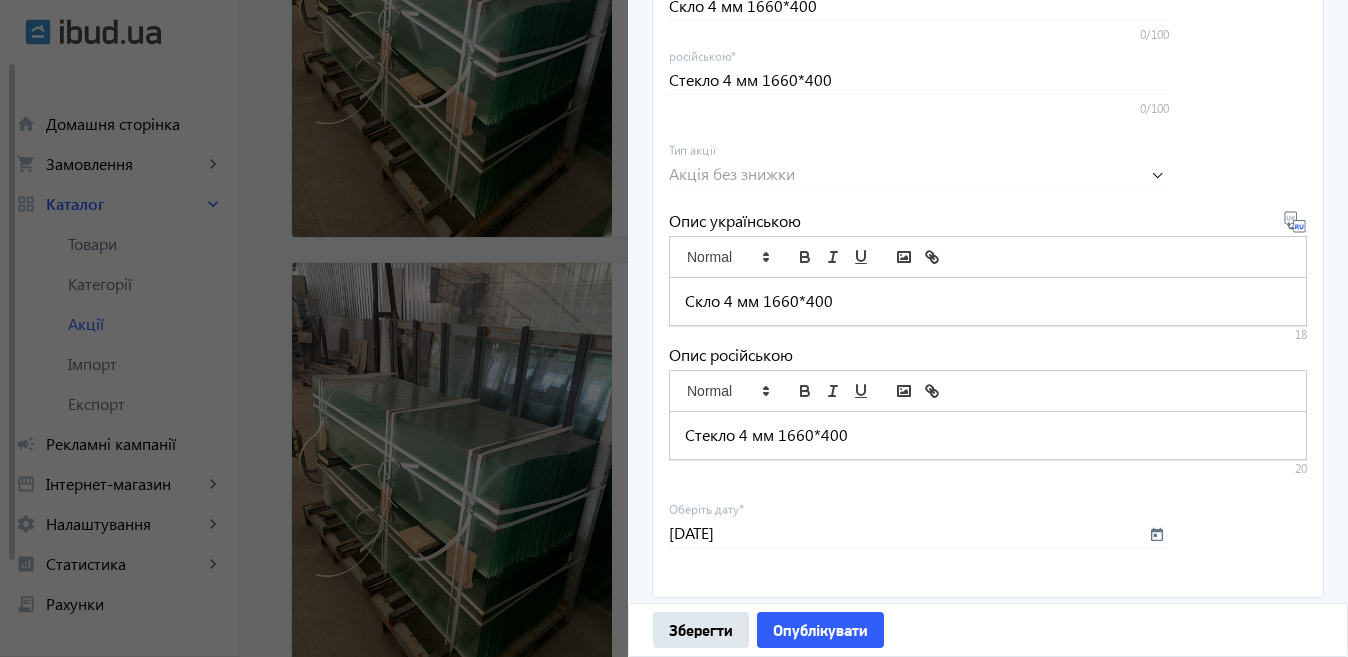 scroll, scrollTop: 691, scrollLeft: 0, axis: vertical 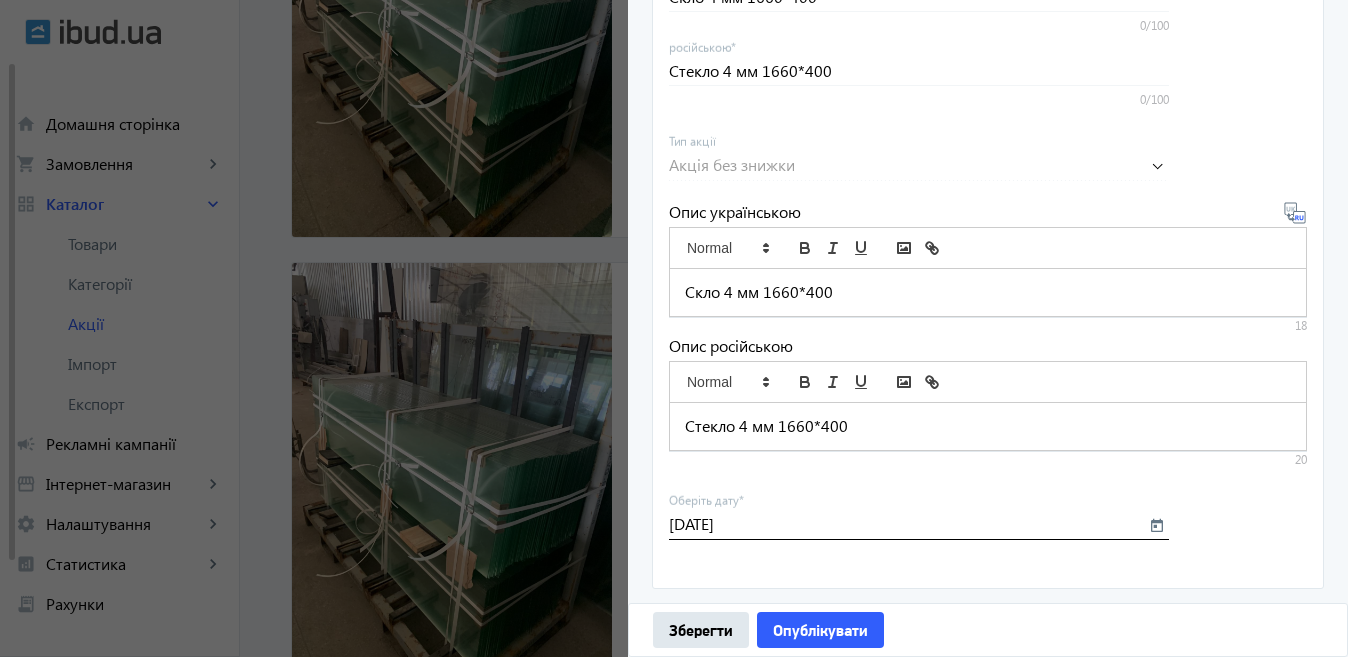 click 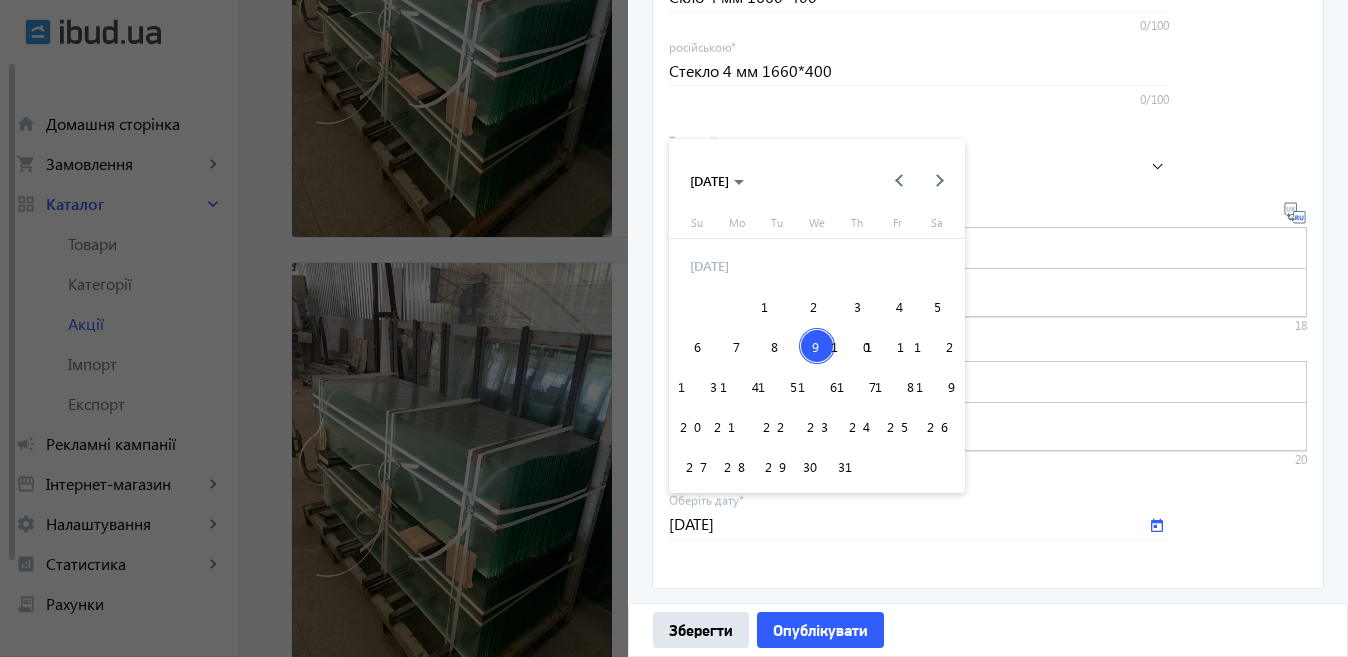 click on "15" at bounding box center [777, 386] 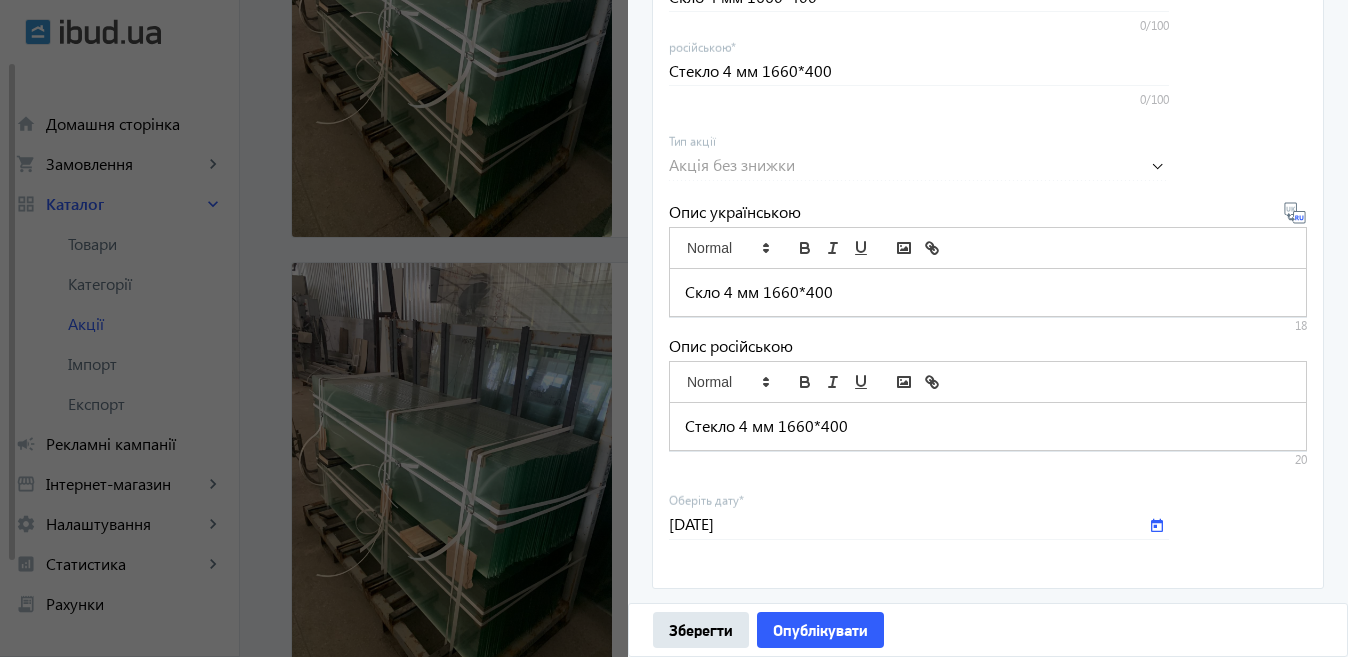 type on "[DATE]" 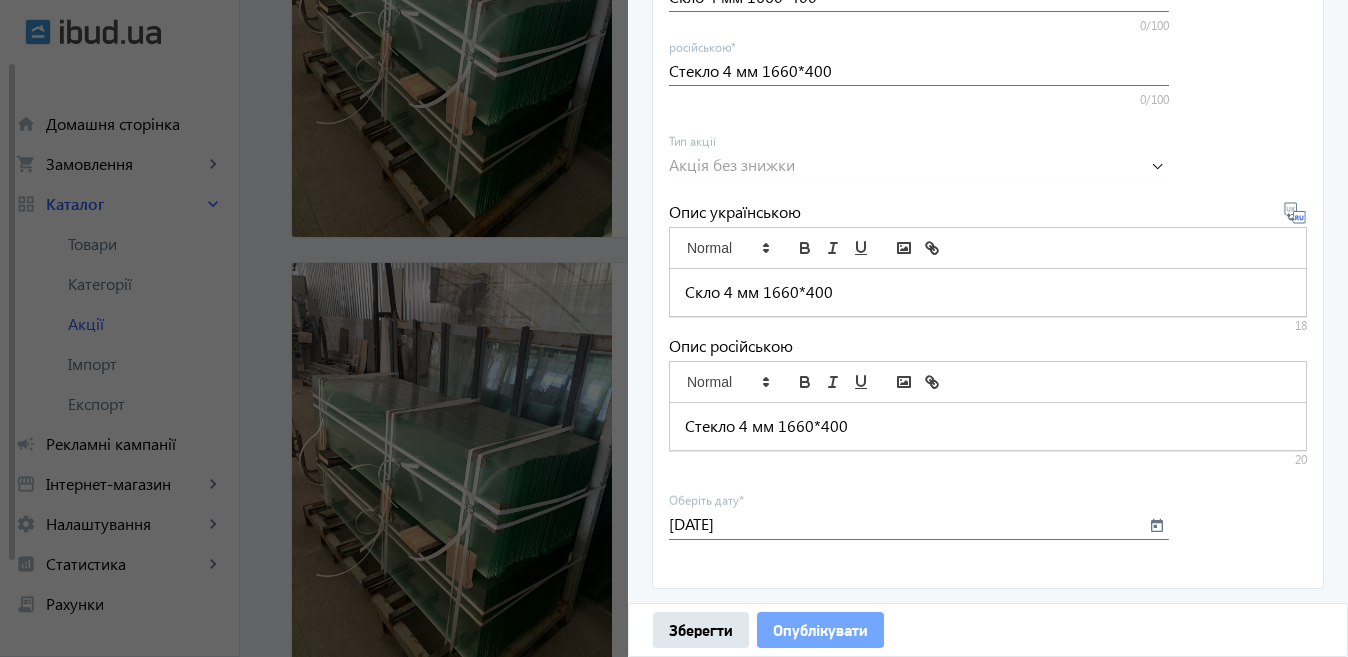 click on "Опублікувати" 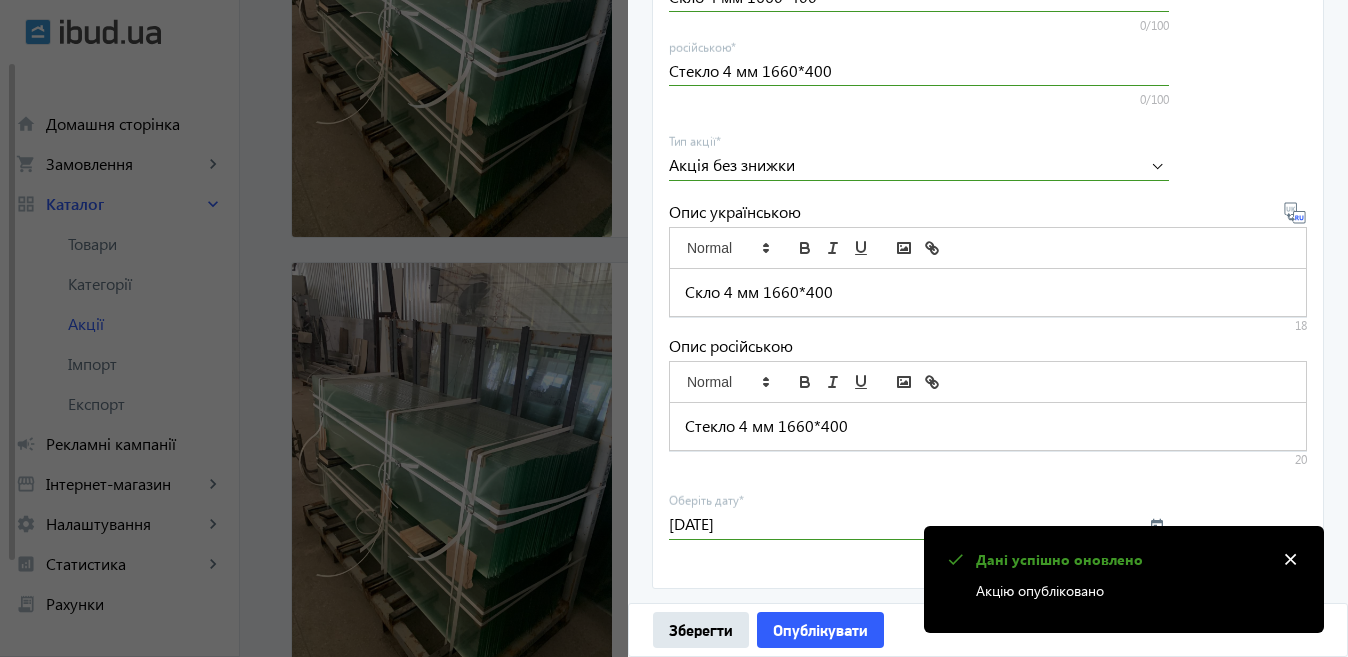 click 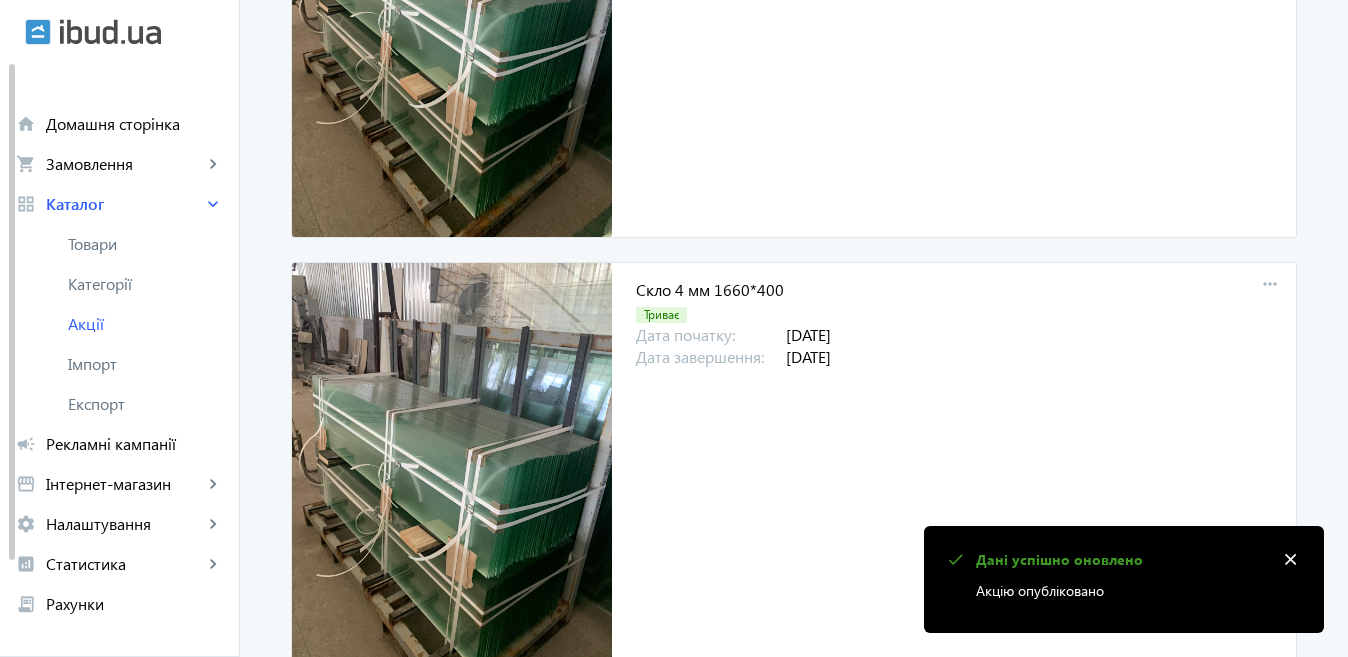 scroll, scrollTop: 0, scrollLeft: 0, axis: both 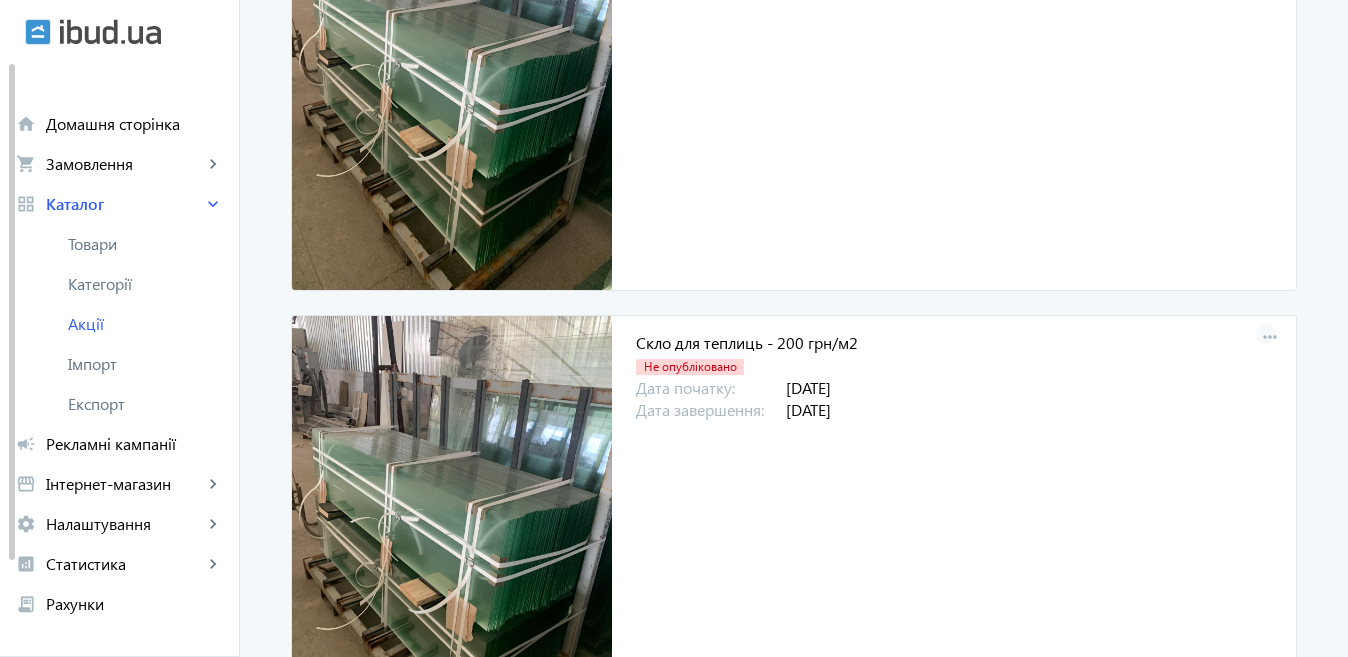 click on "more_horiz" at bounding box center (1270, 338) 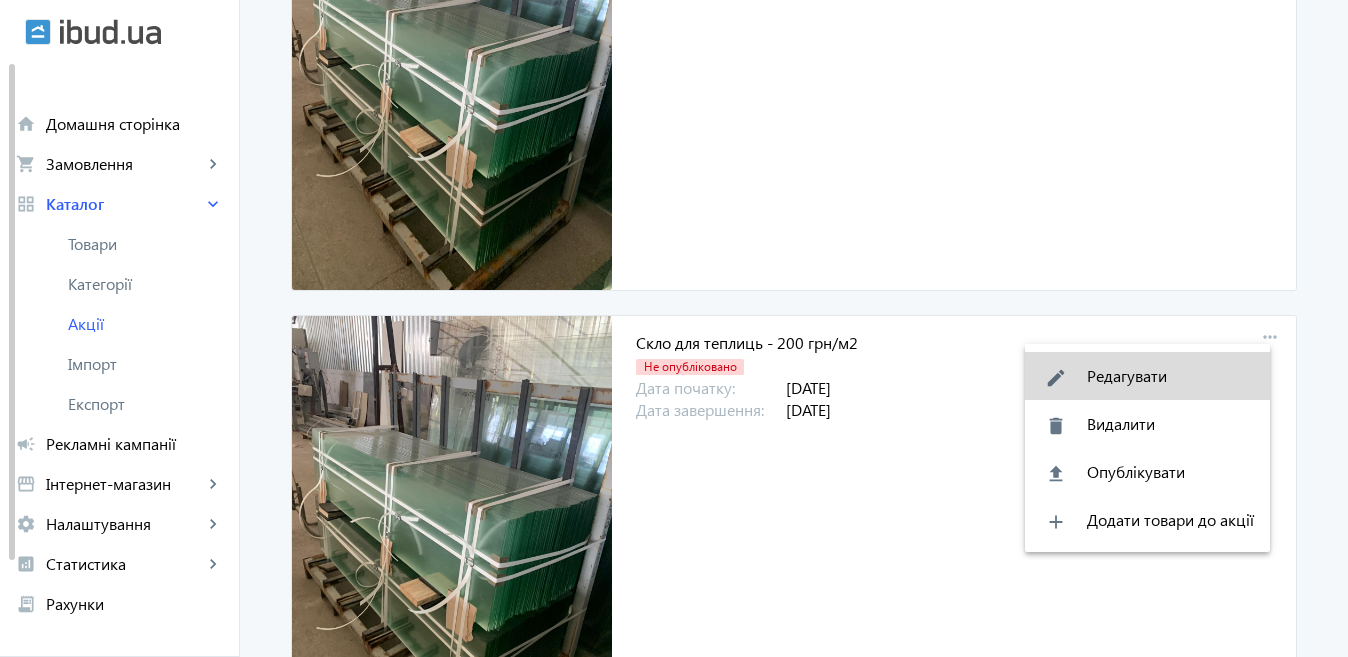 click on "edit Редагувати" at bounding box center [1147, 376] 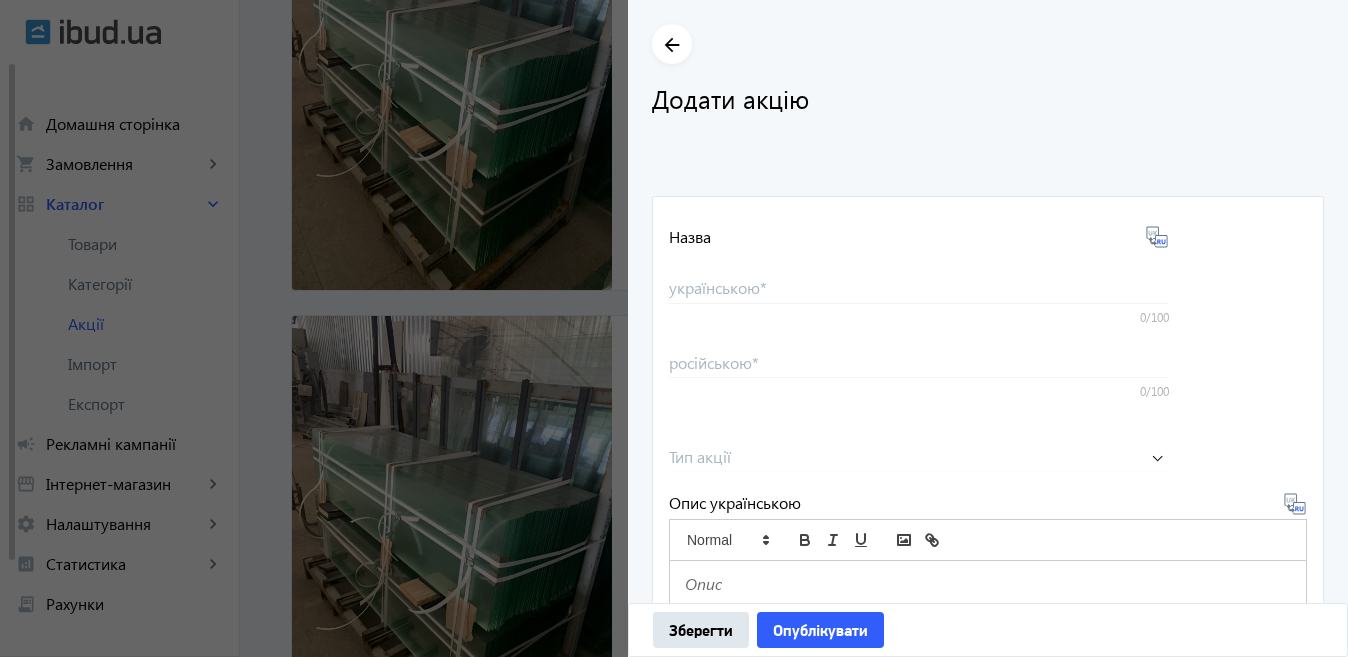 type on "Скло для теплиць - 200 грн/м2" 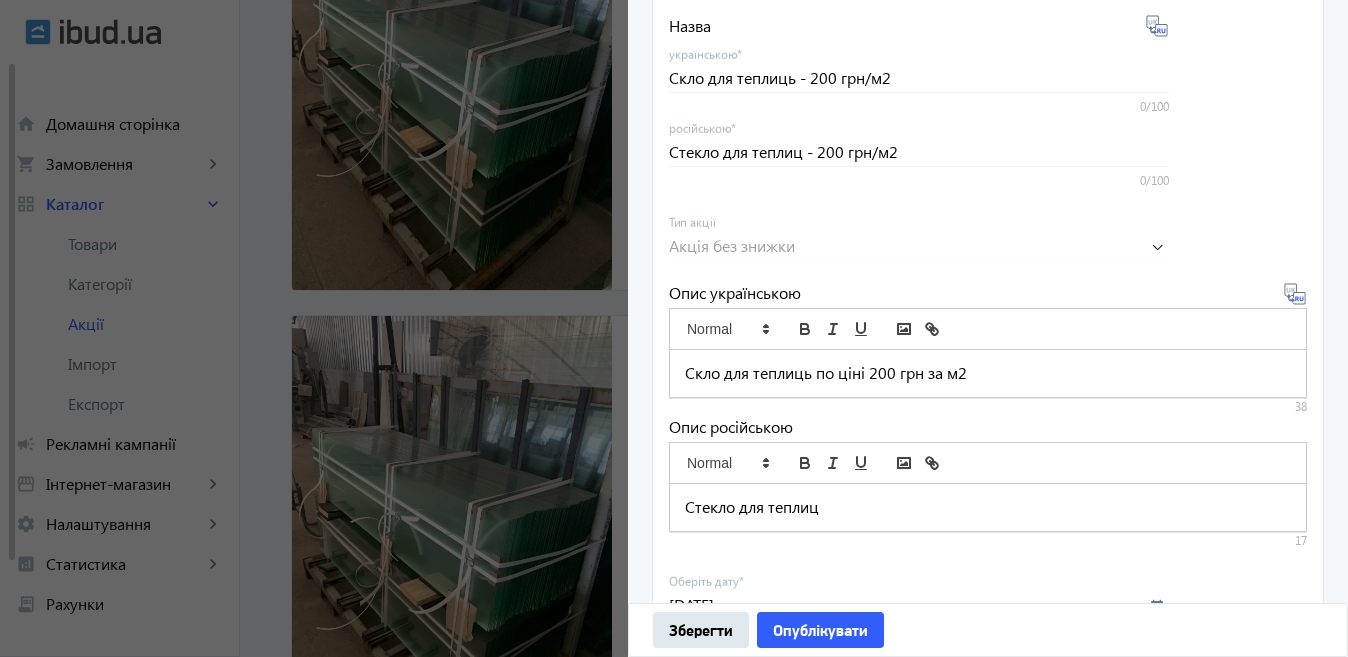 scroll, scrollTop: 691, scrollLeft: 0, axis: vertical 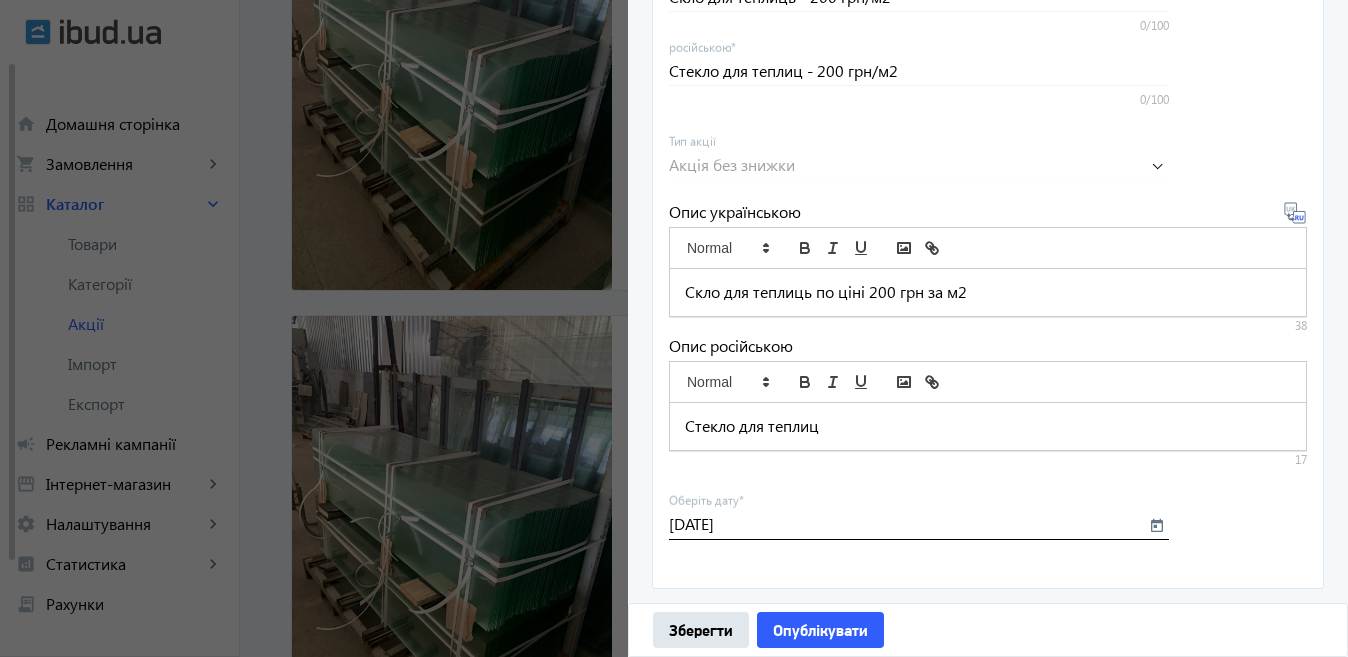 click 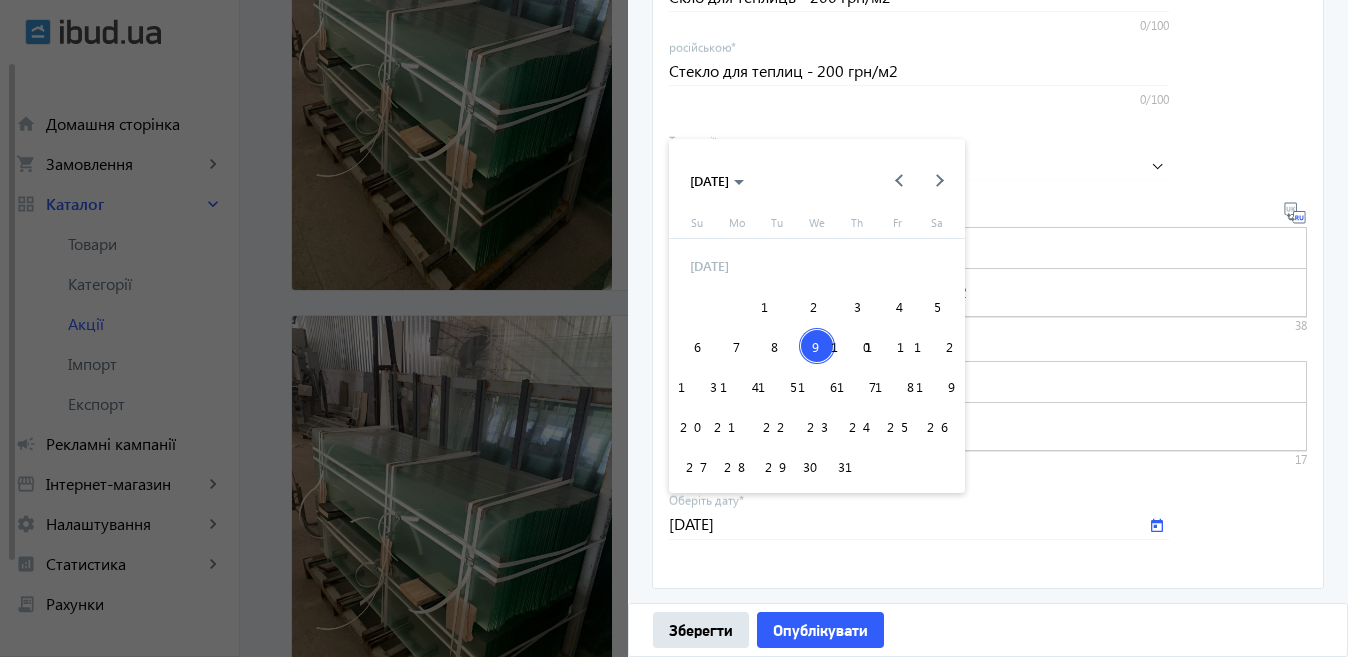click on "15" at bounding box center [777, 386] 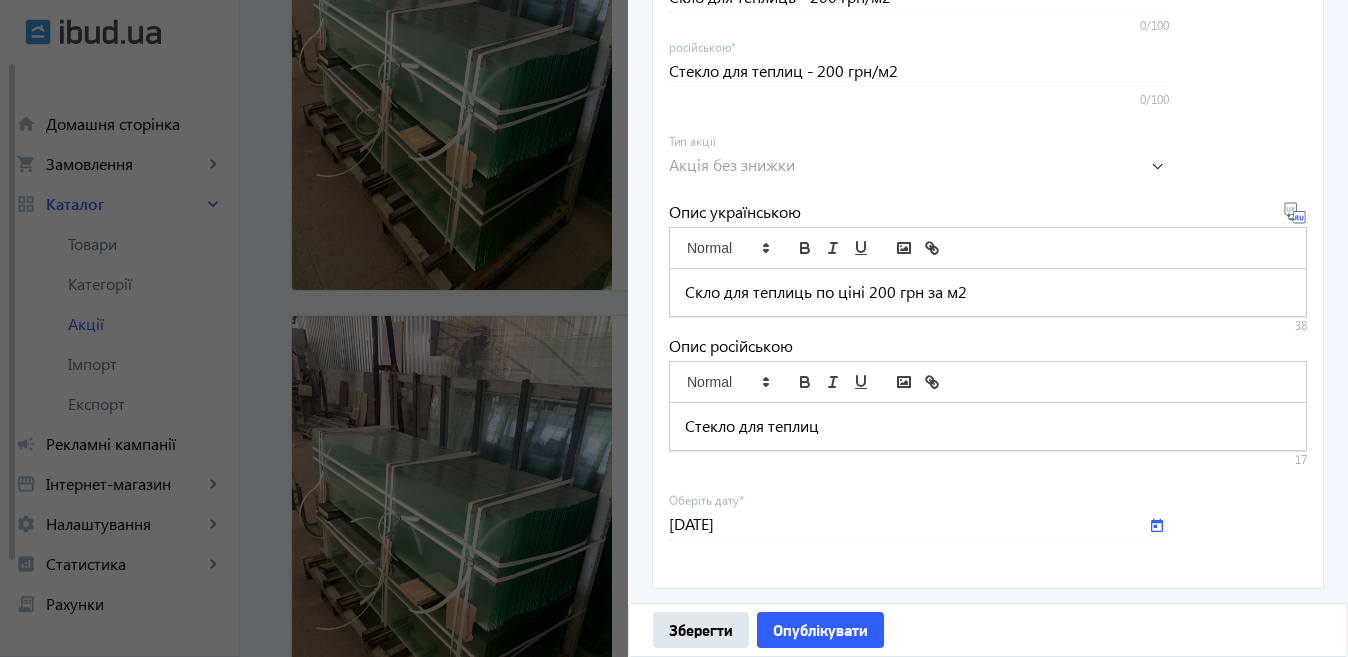 type on "[DATE]" 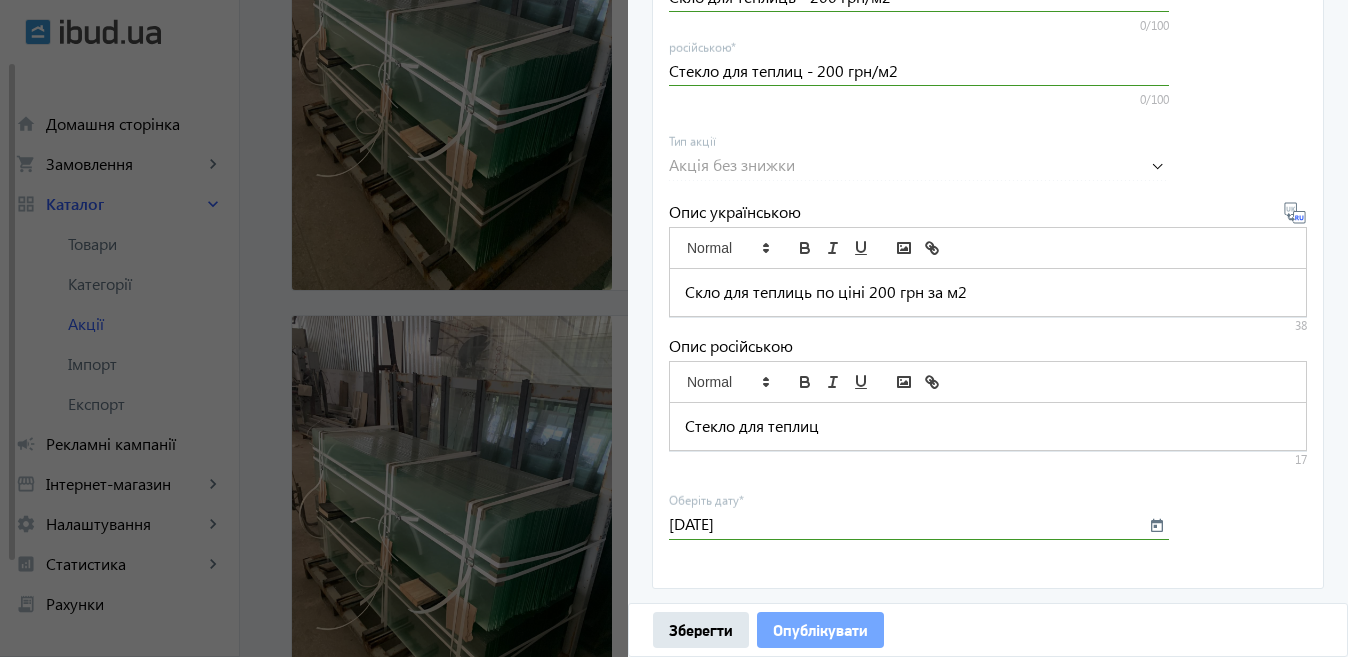 click on "Опублікувати" 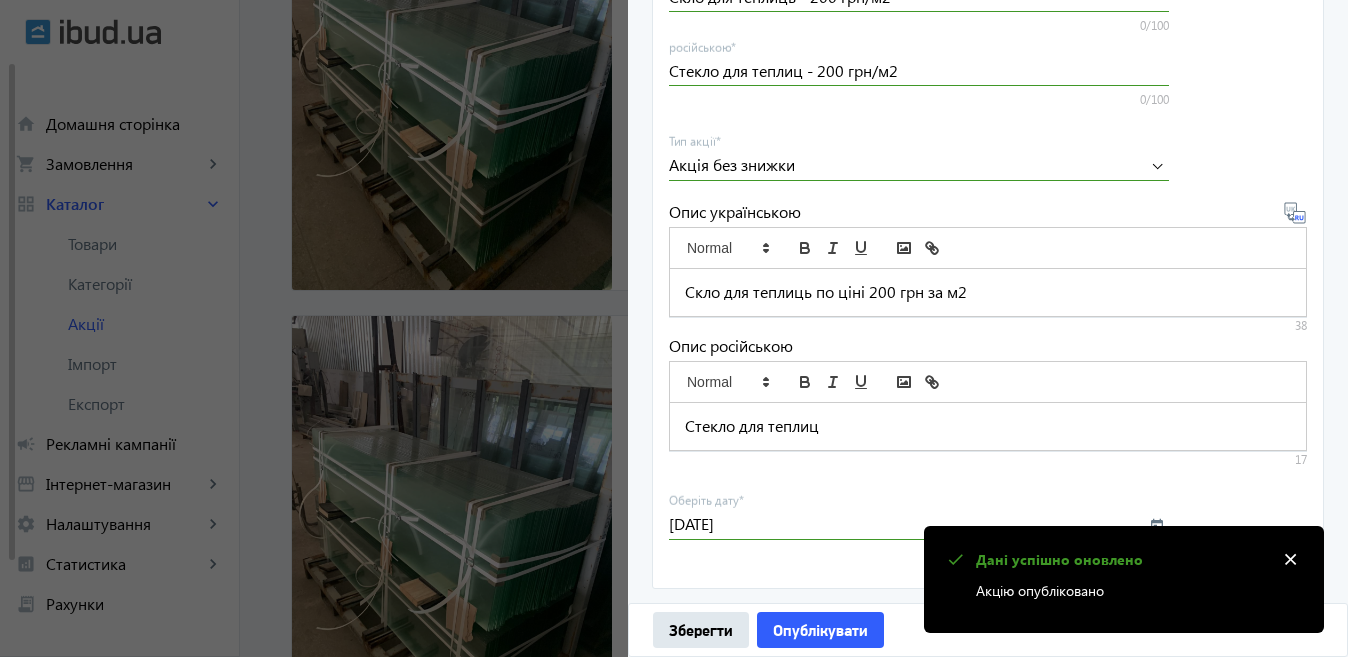 click 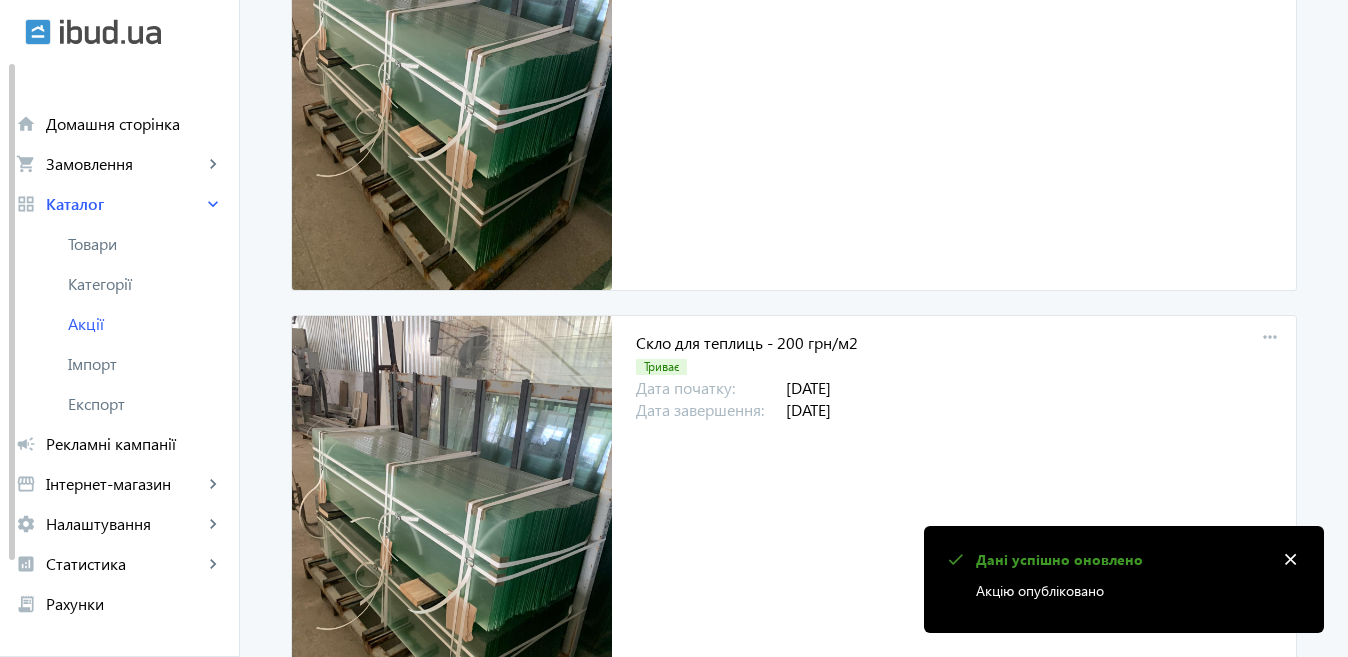 scroll, scrollTop: 0, scrollLeft: 0, axis: both 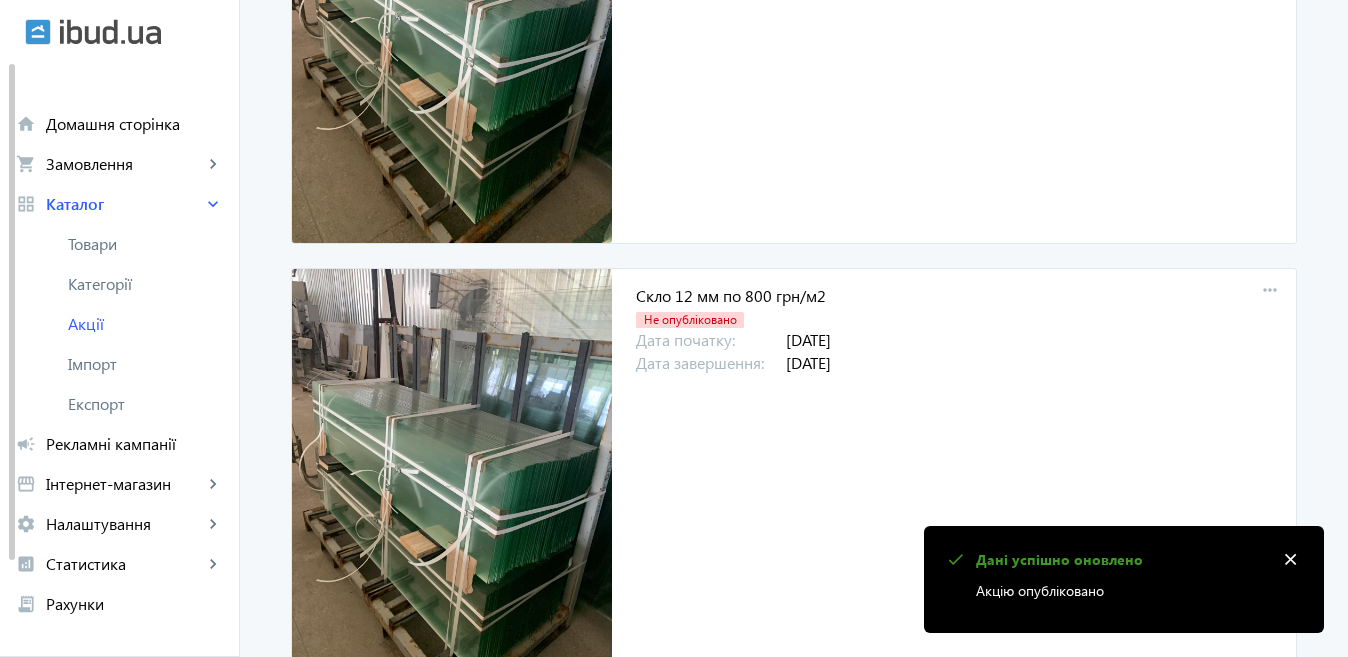 click on "more_horiz" at bounding box center [1270, 291] 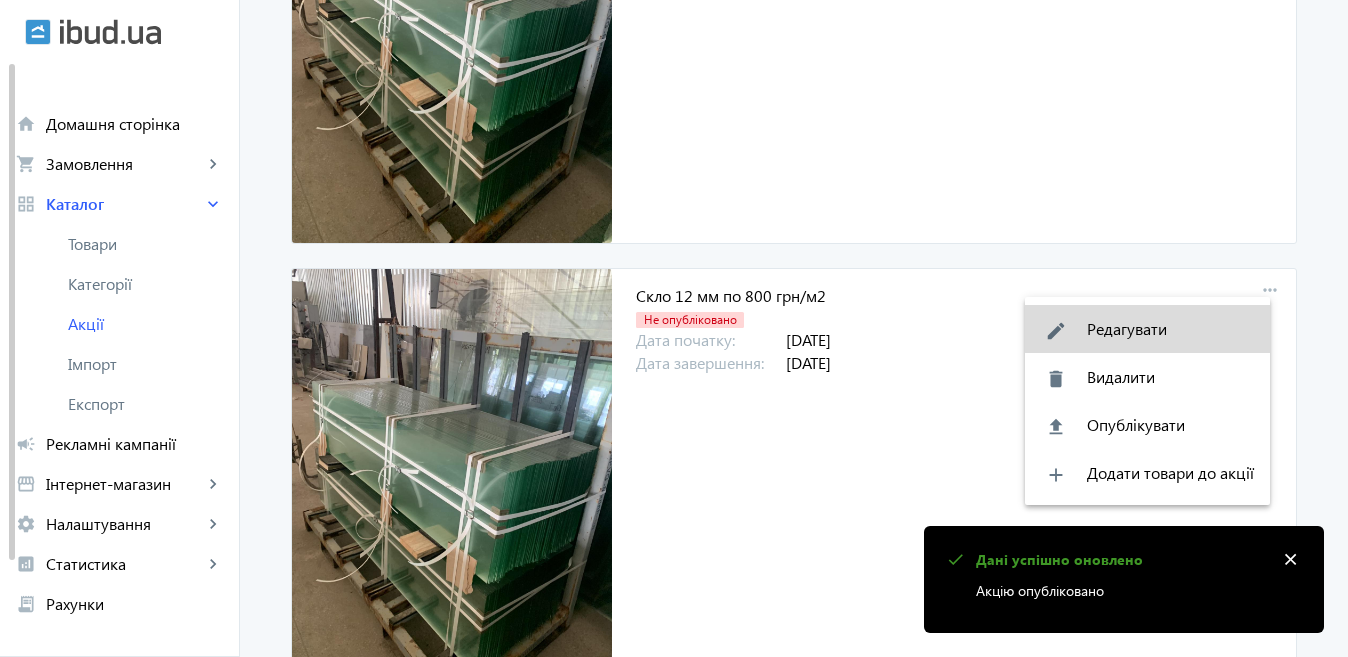 click on "edit Редагувати" at bounding box center (1147, 329) 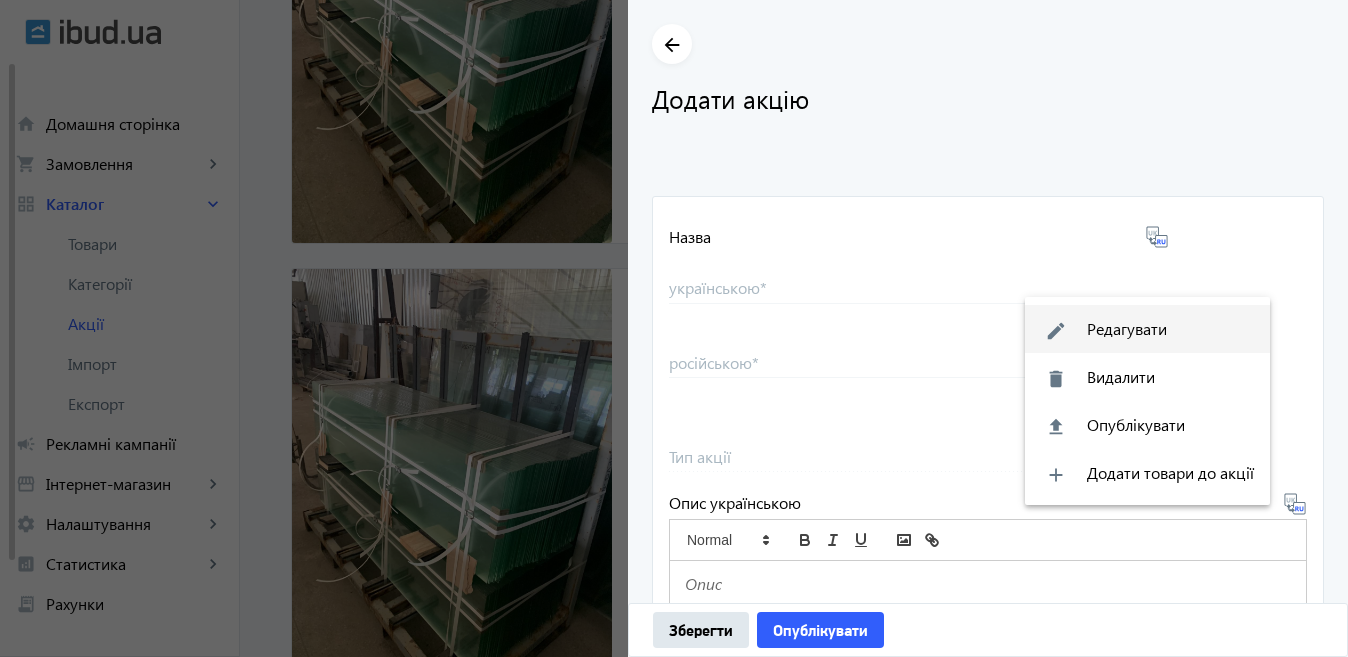 type on "Скло 12 мм по 800 грн/м2" 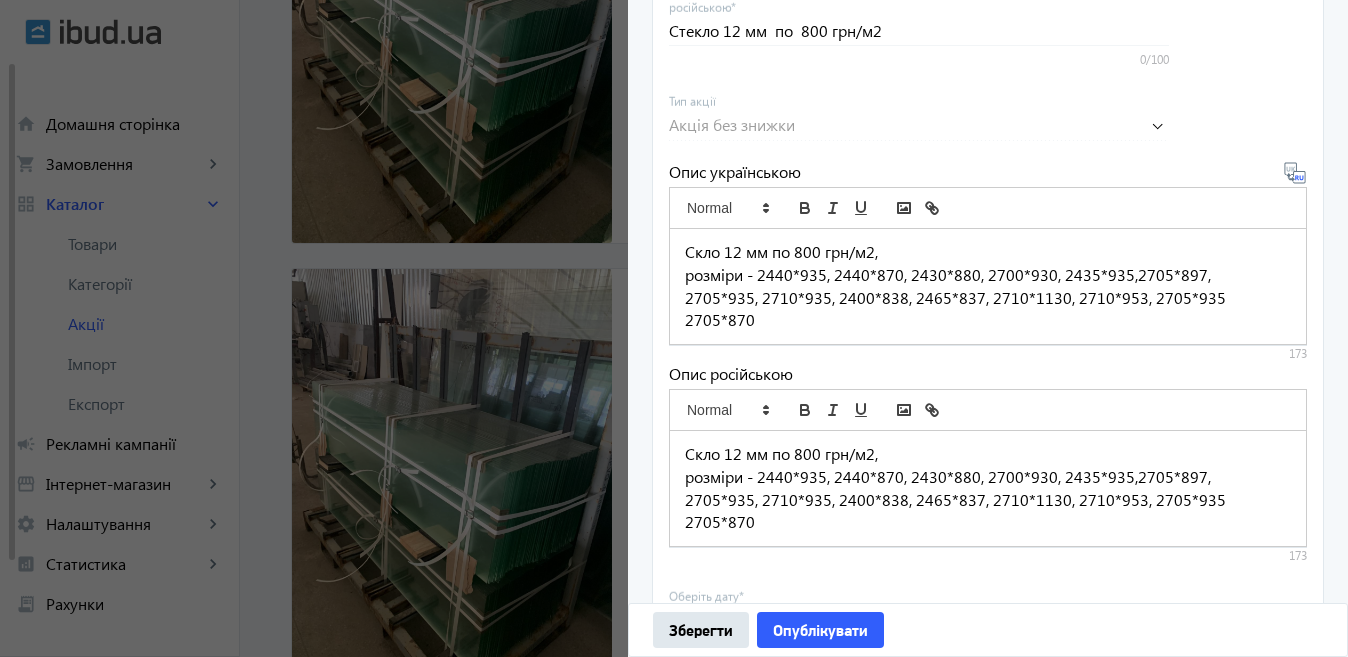 scroll, scrollTop: 827, scrollLeft: 0, axis: vertical 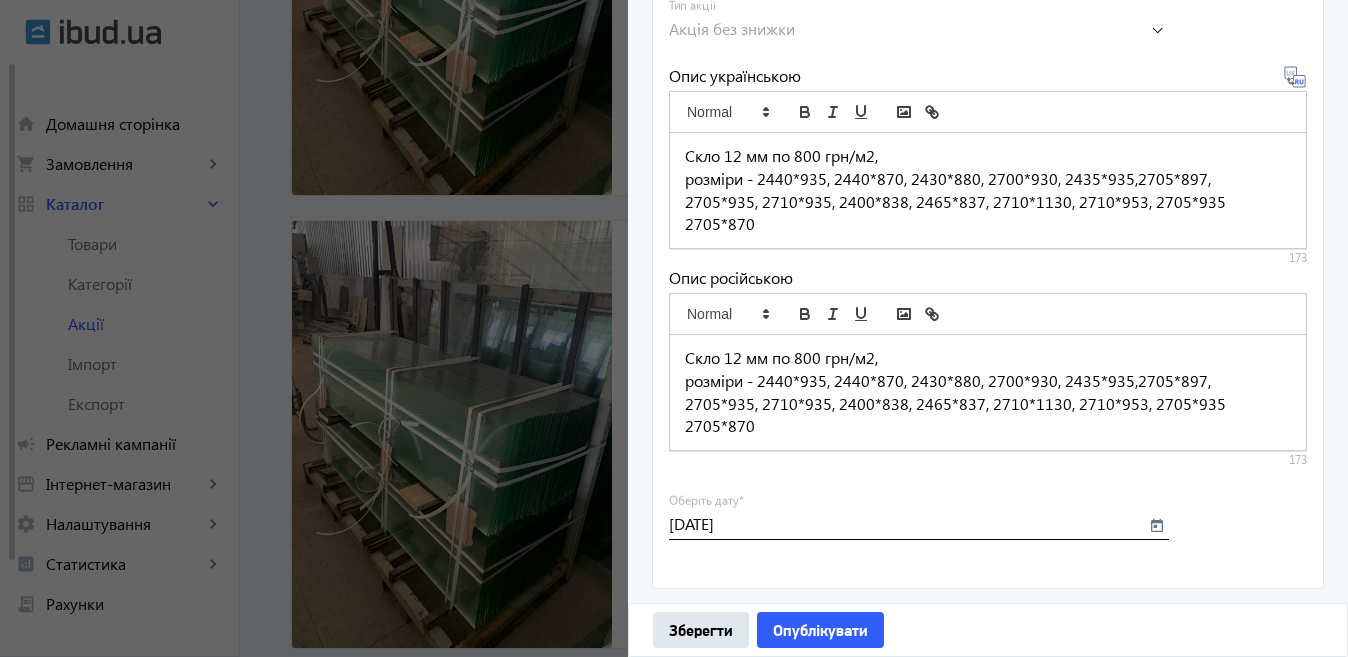 click 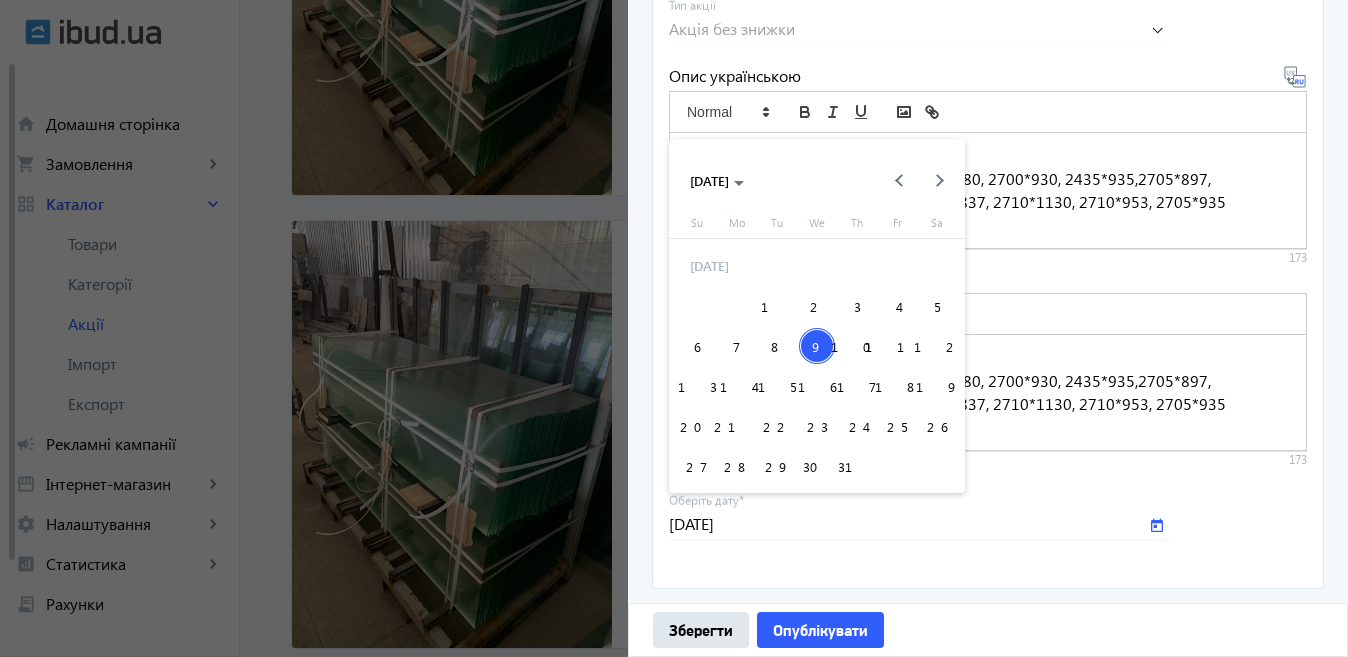 click on "15" at bounding box center [777, 386] 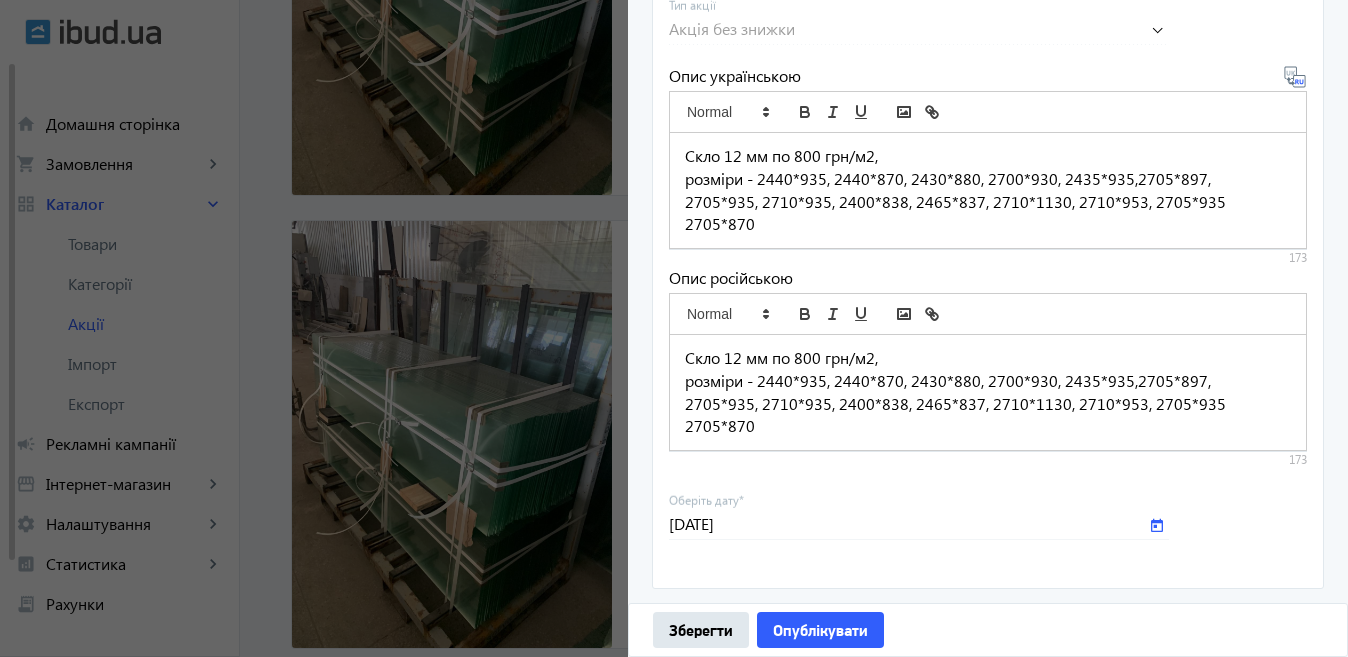 type on "[DATE]" 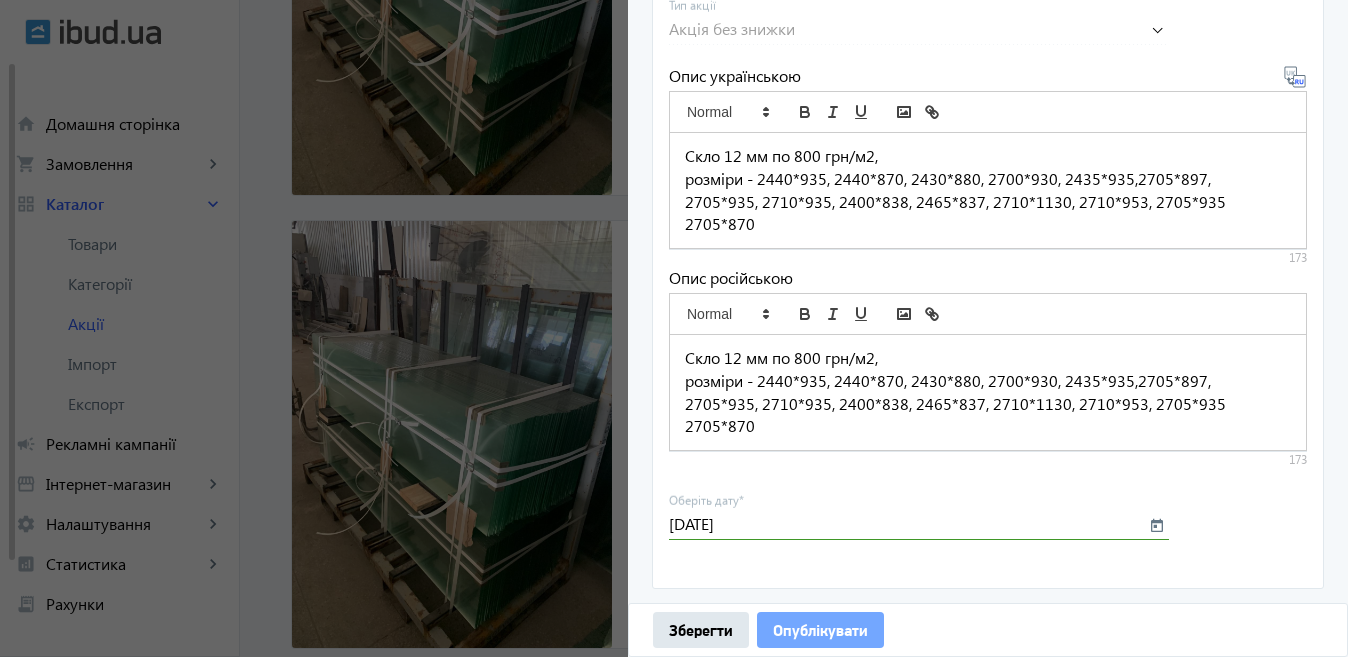 click on "Опублікувати" 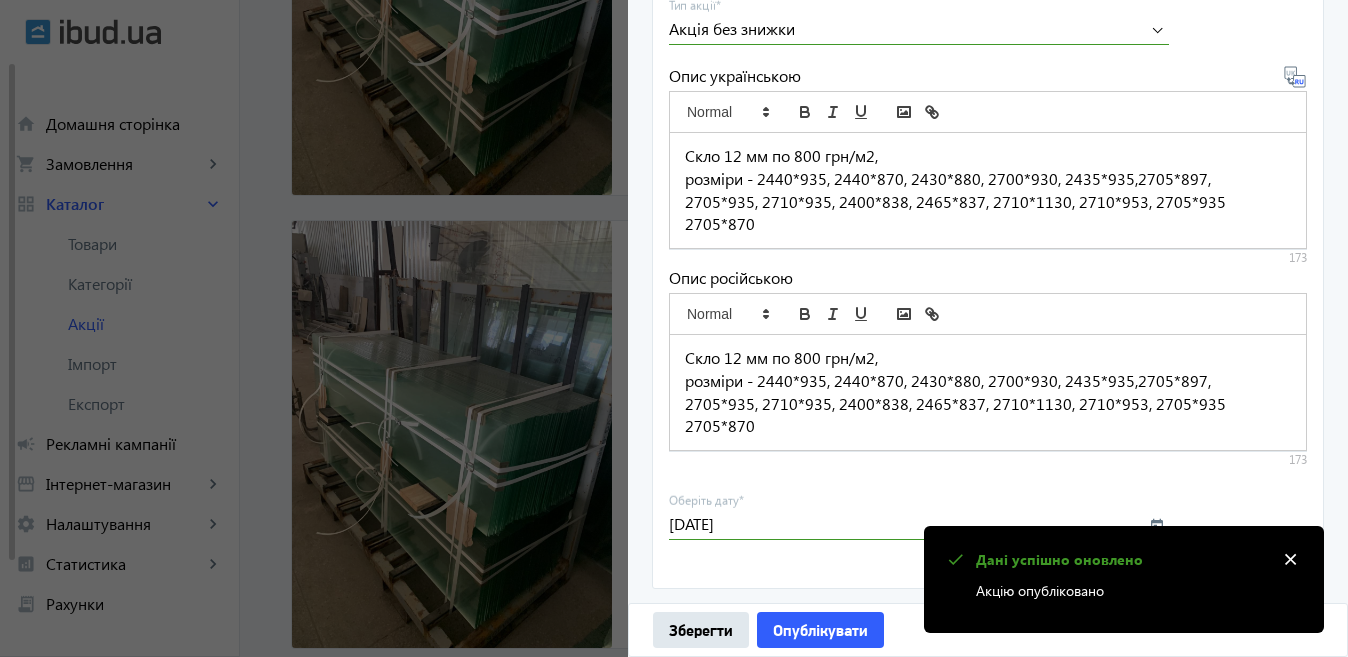click 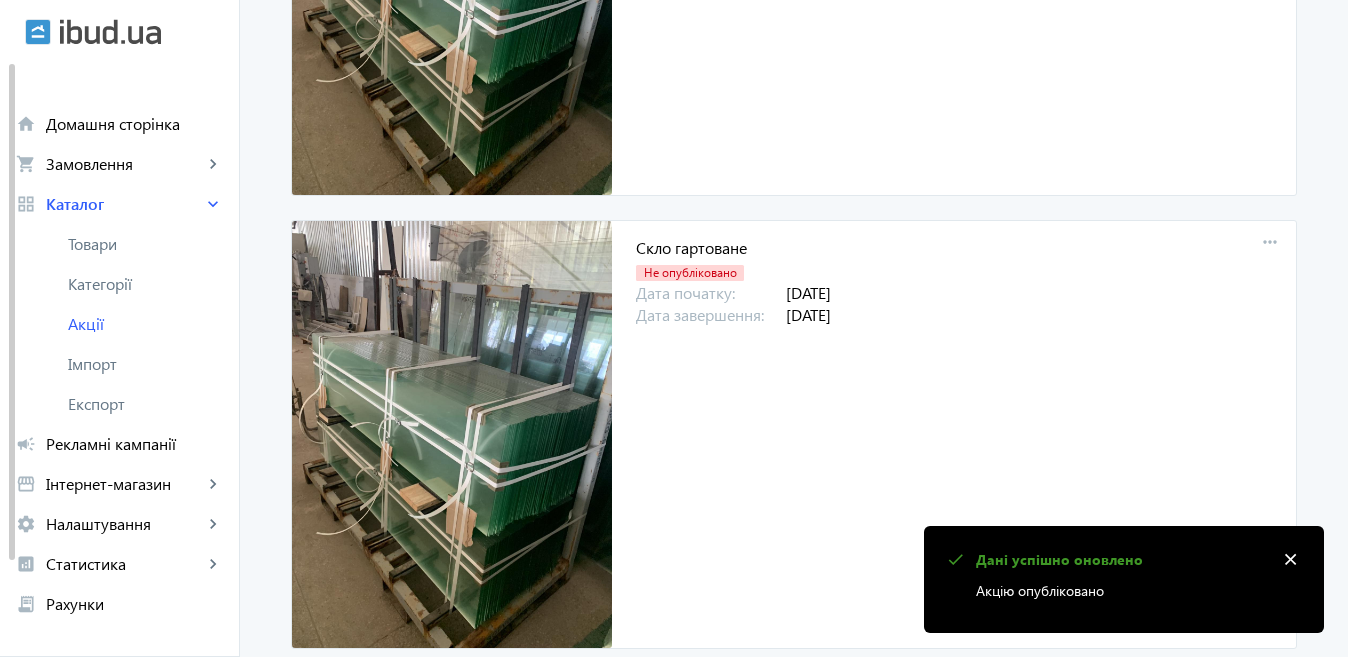 scroll, scrollTop: 2218, scrollLeft: 0, axis: vertical 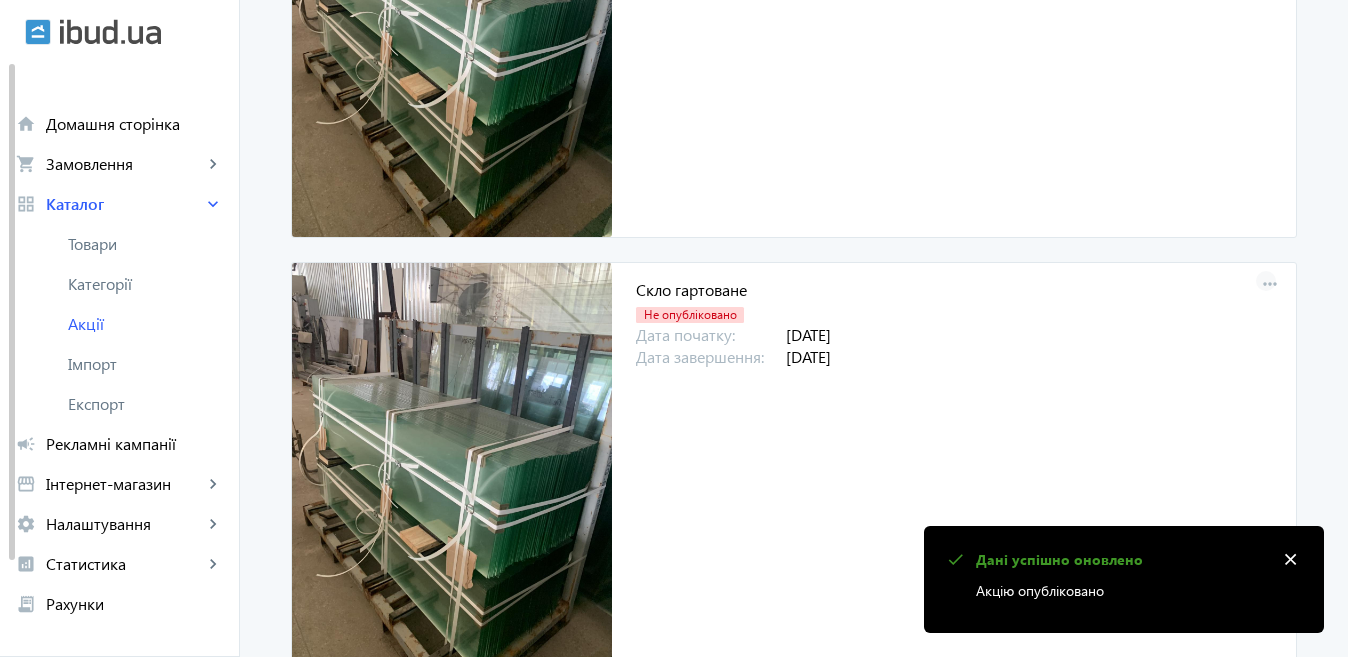 click on "more_horiz" at bounding box center [1270, 285] 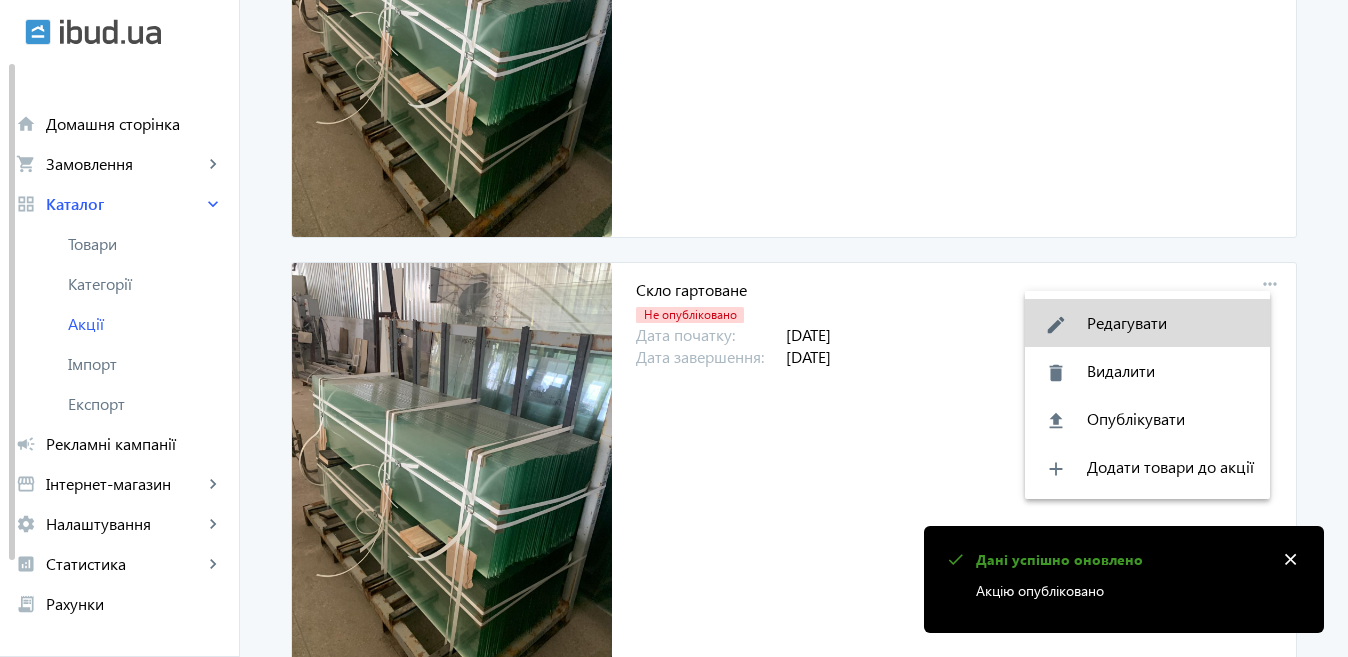 click on "edit Редагувати" at bounding box center (1147, 323) 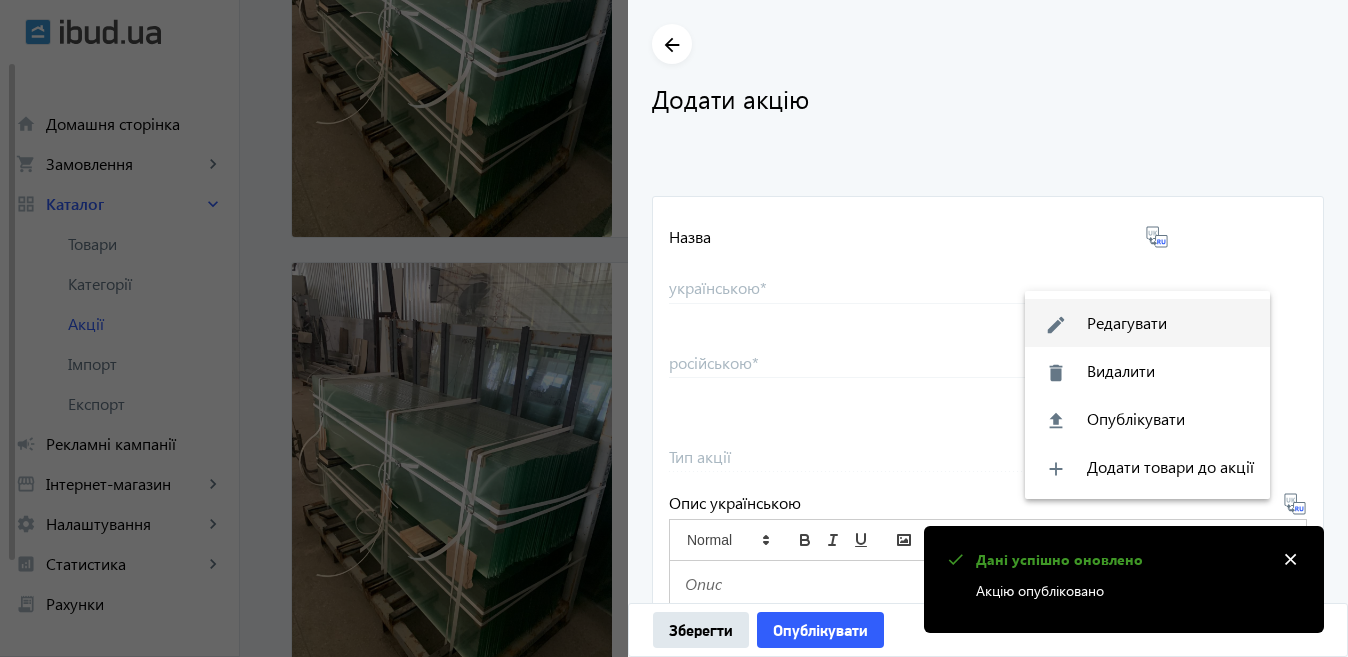 type on "Скло гартоване" 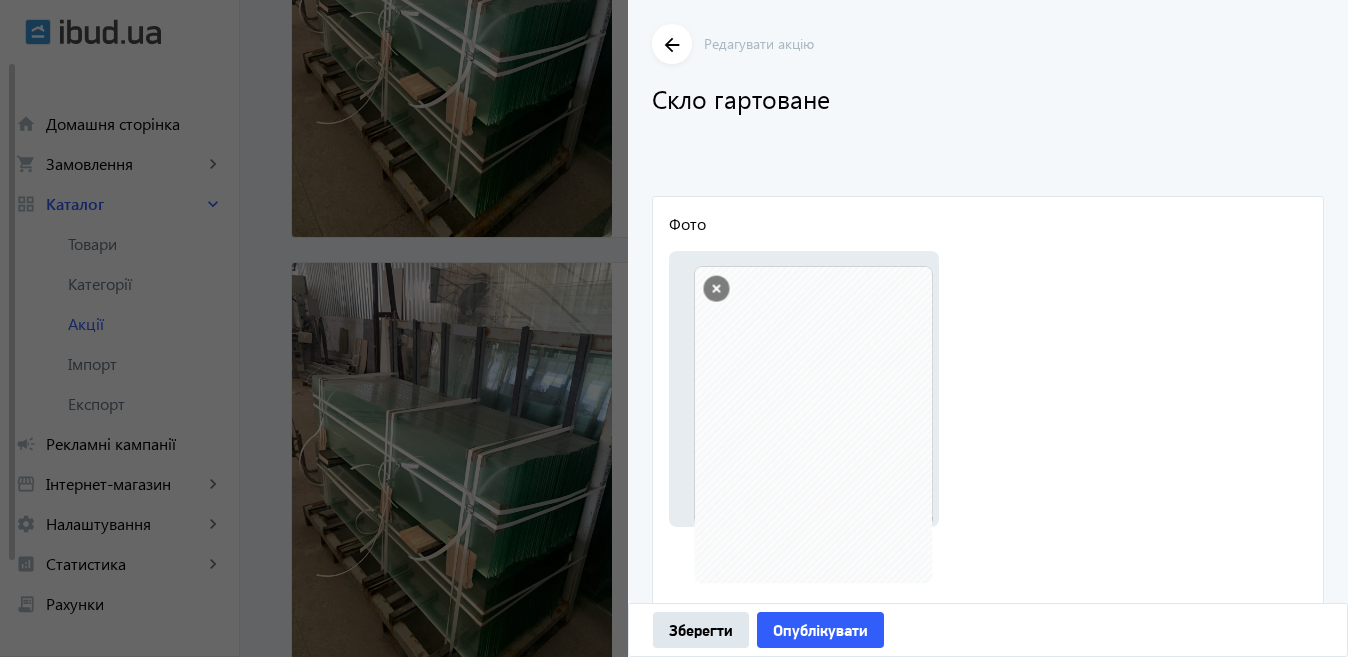 scroll, scrollTop: 691, scrollLeft: 0, axis: vertical 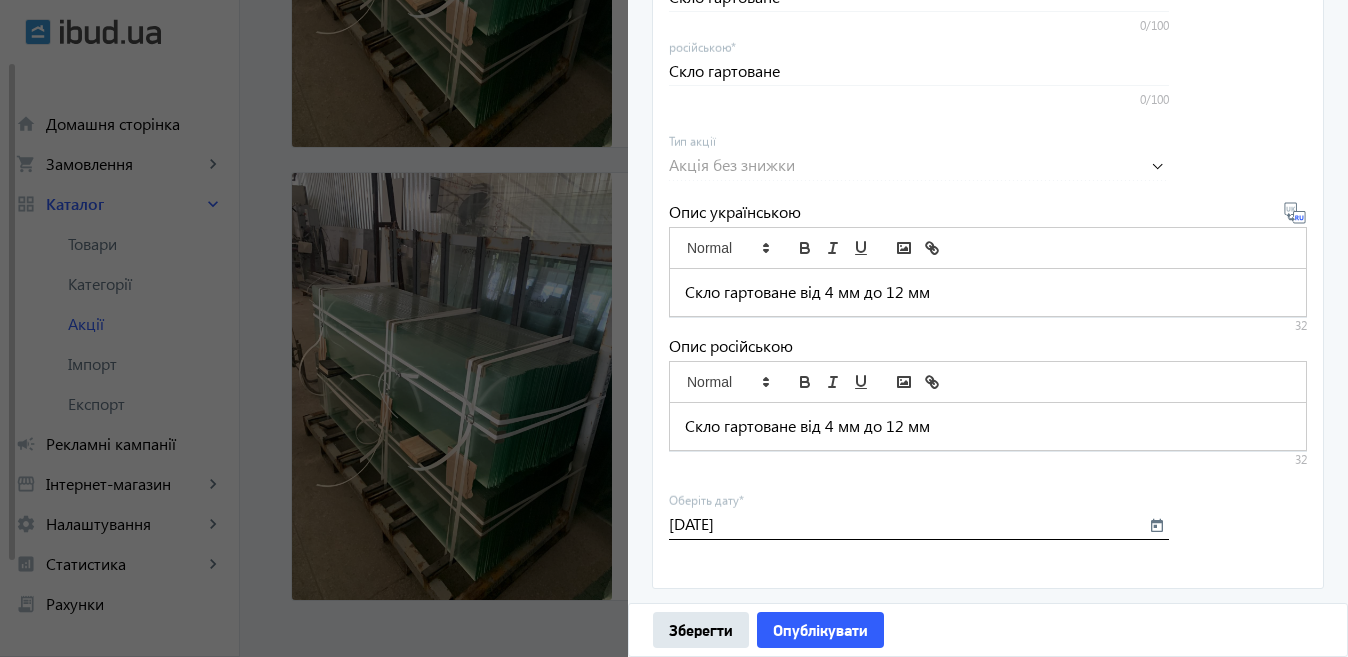 click 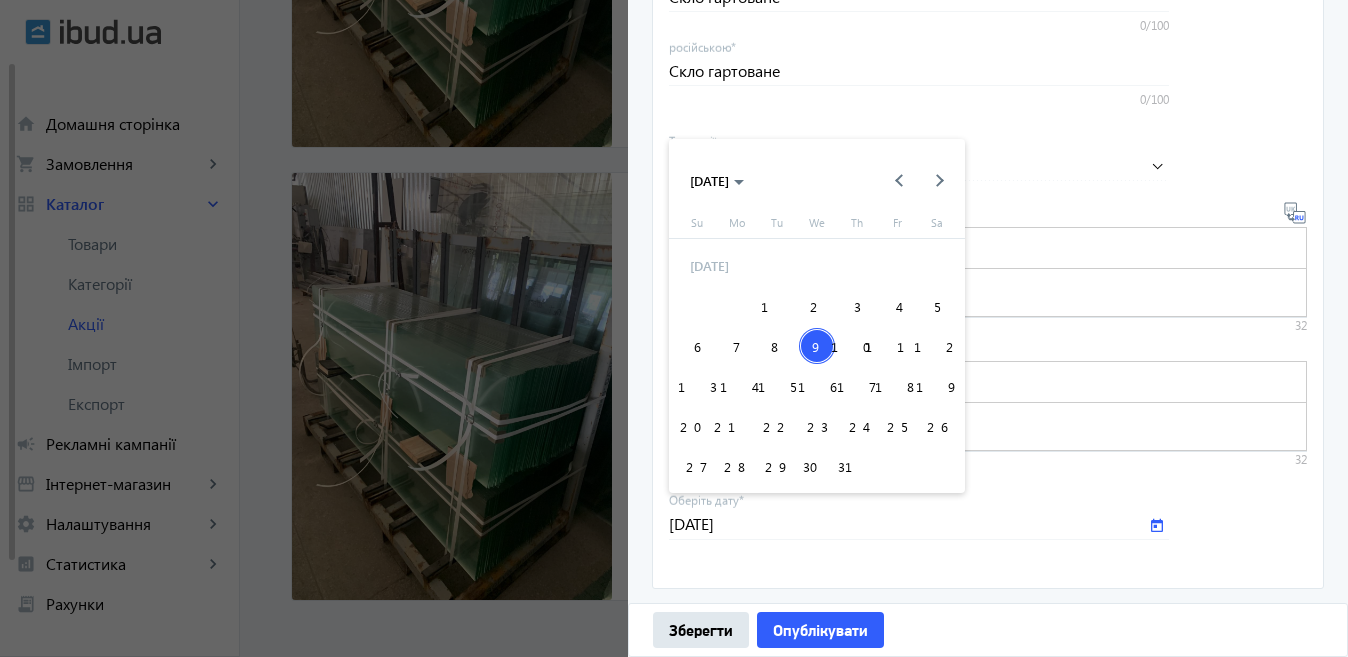 click on "15" at bounding box center (777, 386) 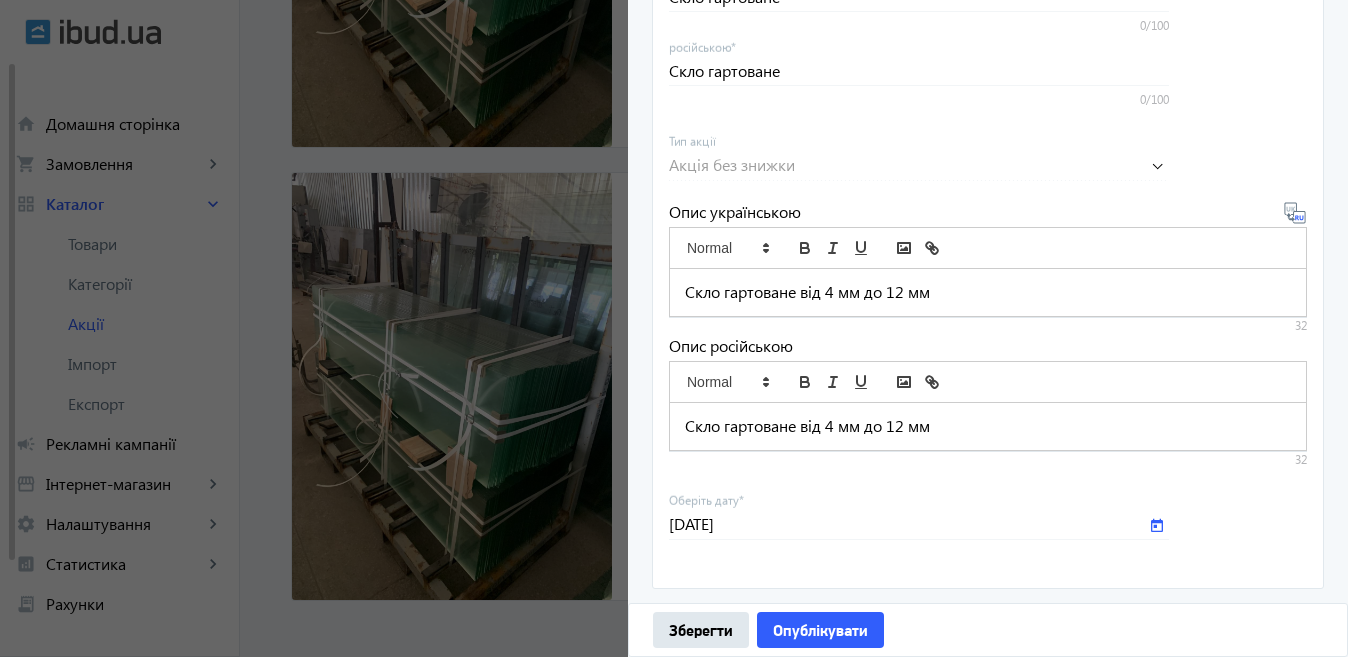 type on "[DATE]" 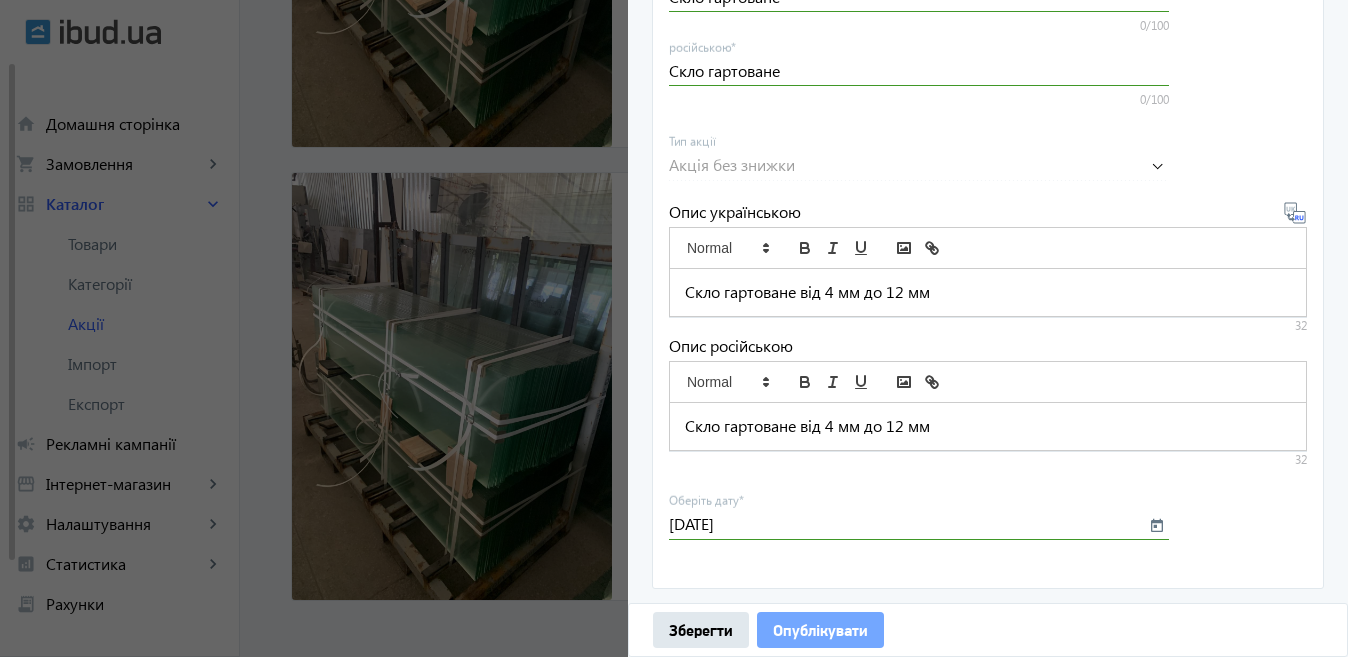 click on "Опублікувати" 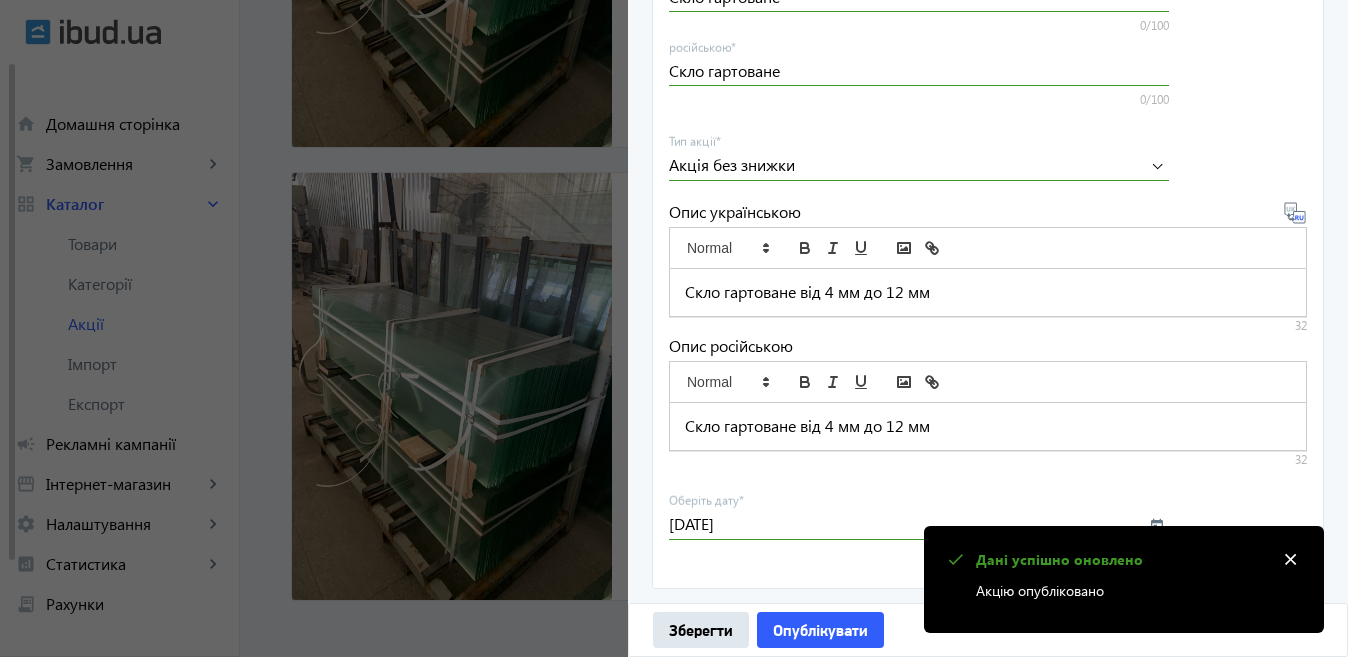 click 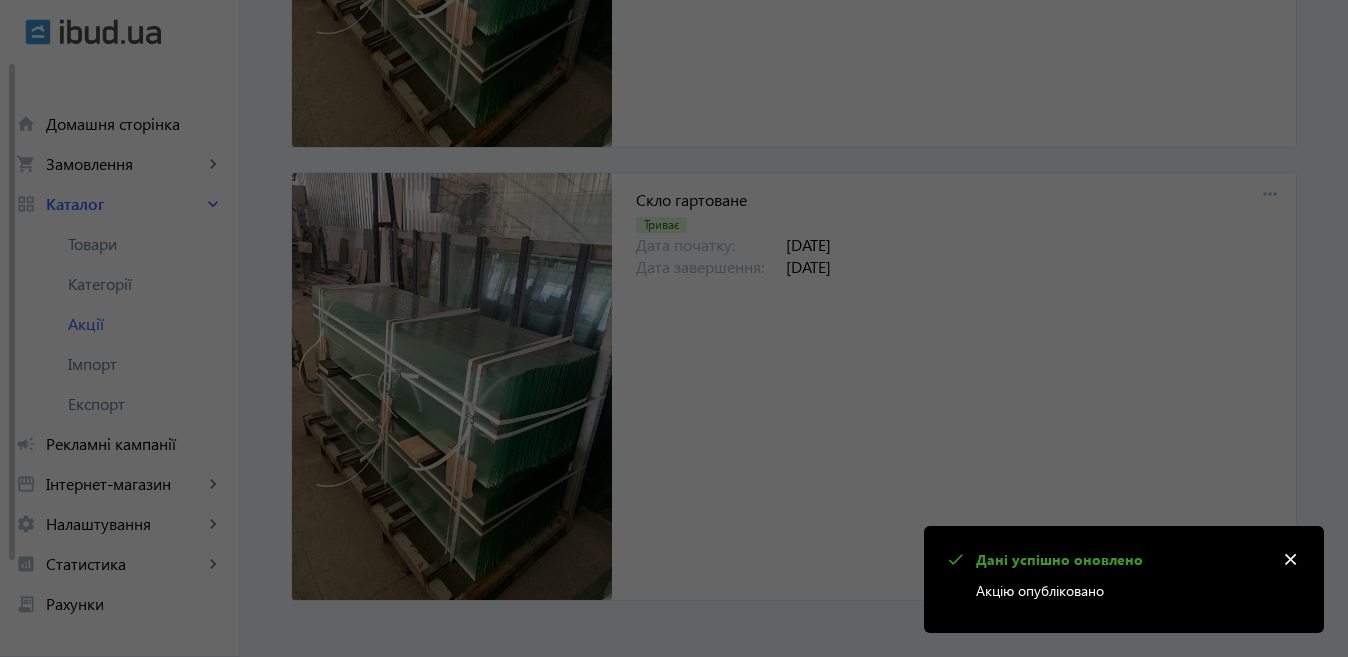 scroll, scrollTop: 0, scrollLeft: 0, axis: both 